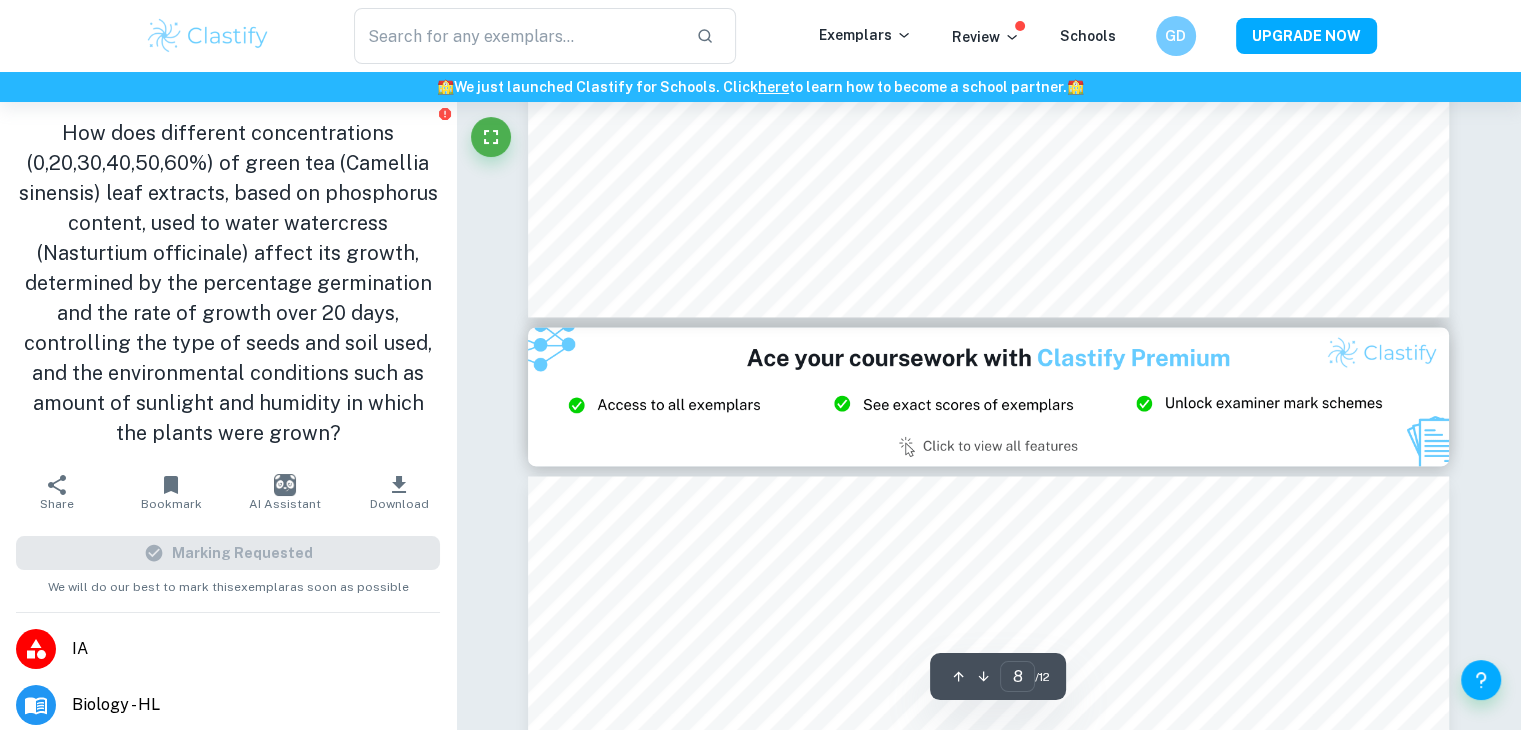 scroll, scrollTop: 10663, scrollLeft: 0, axis: vertical 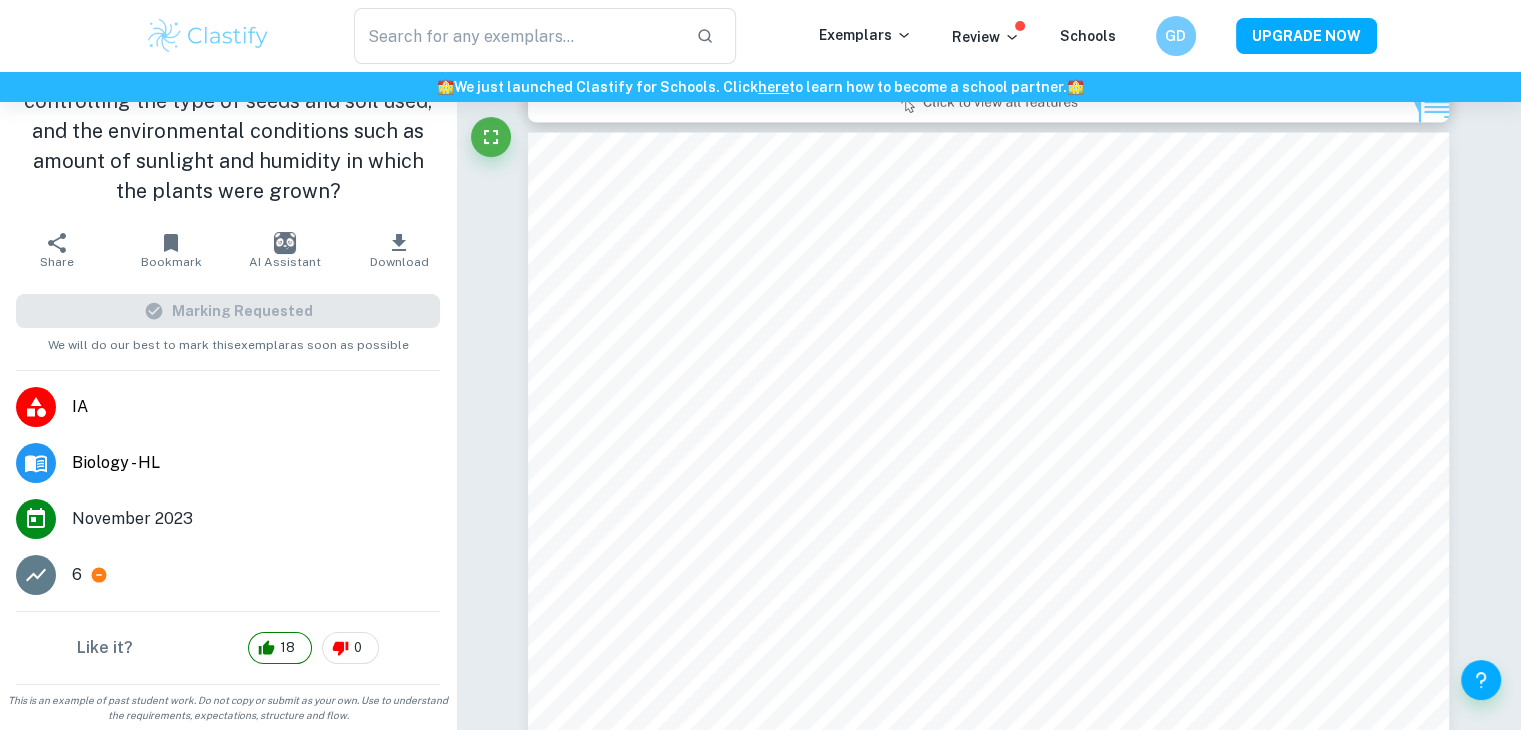 type on "8" 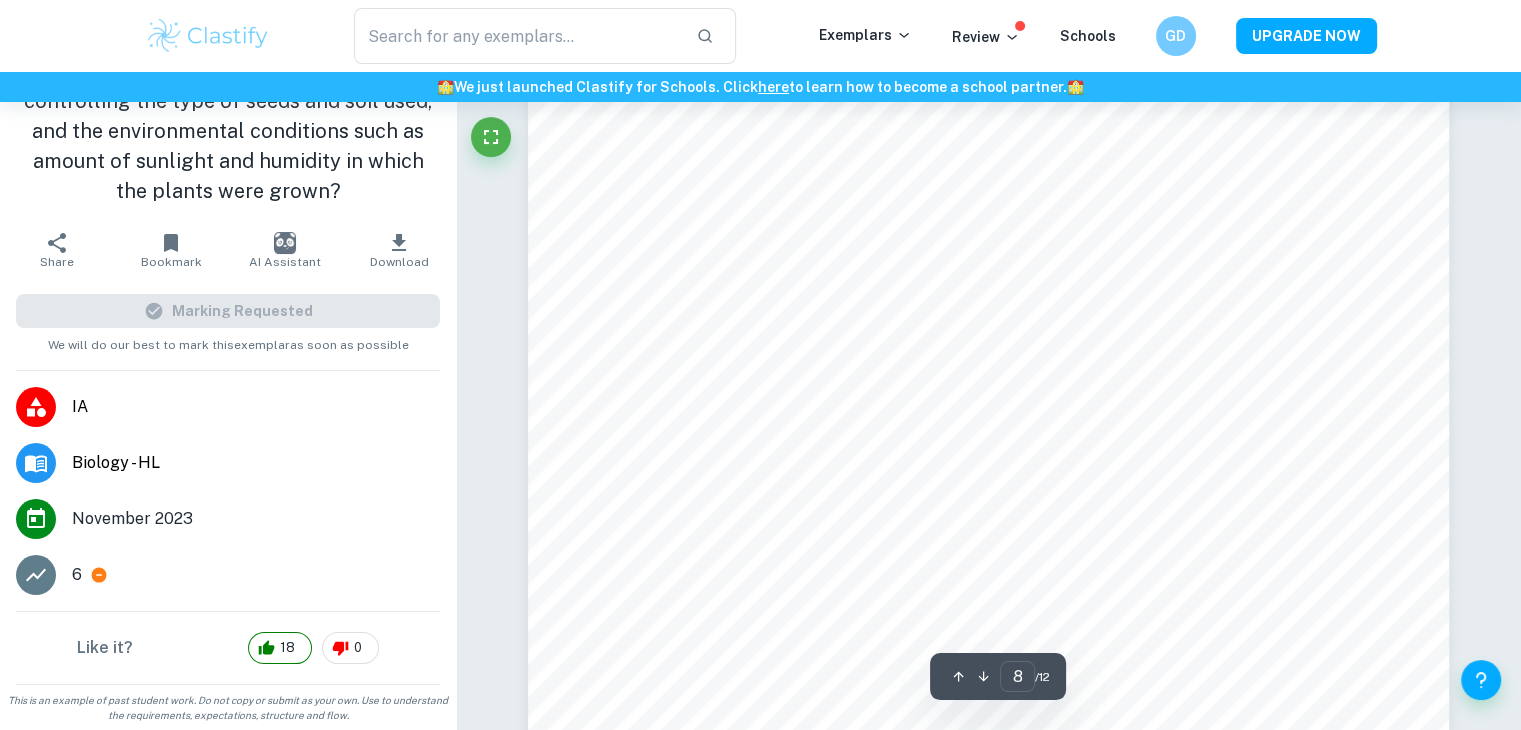 scroll, scrollTop: 9578, scrollLeft: 0, axis: vertical 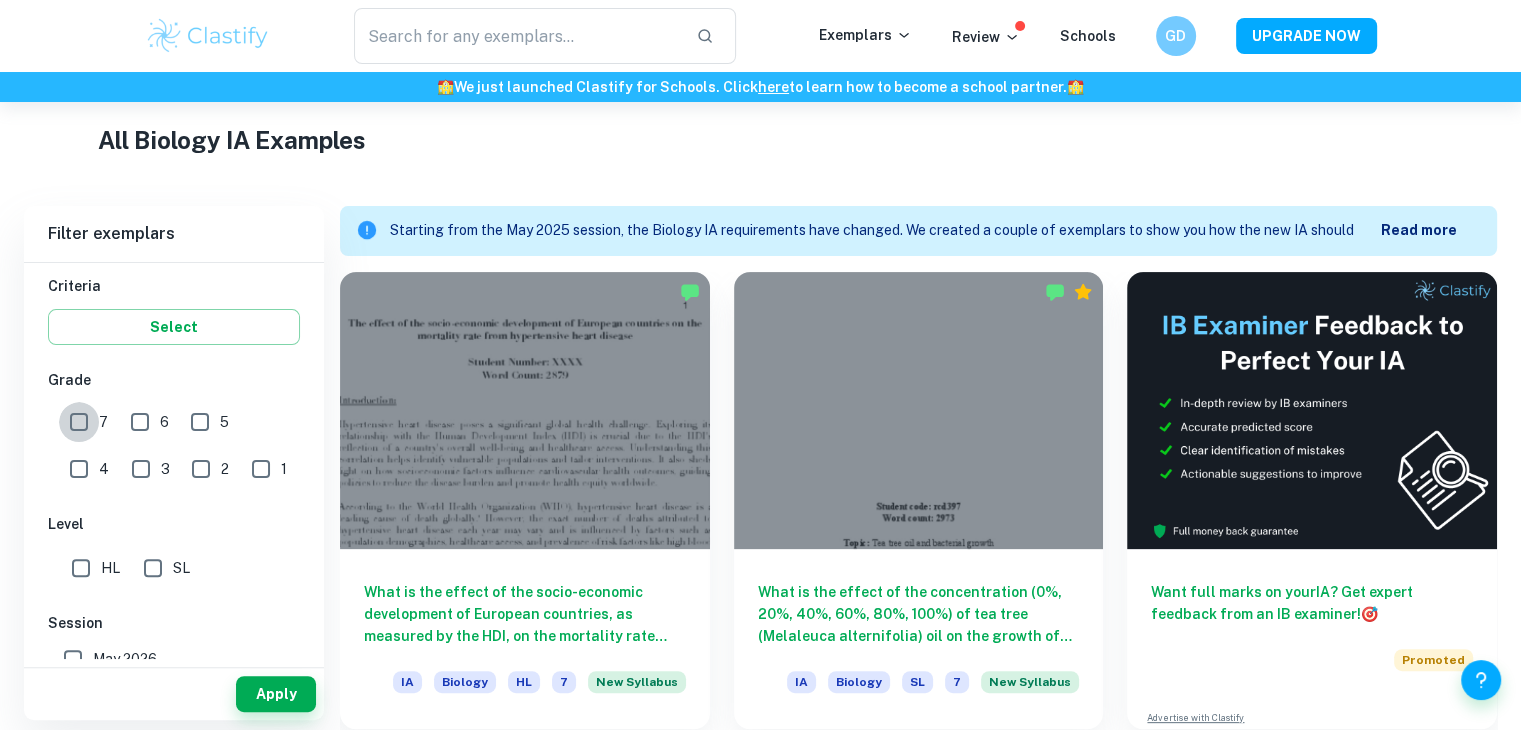 click on "7" at bounding box center [79, 422] 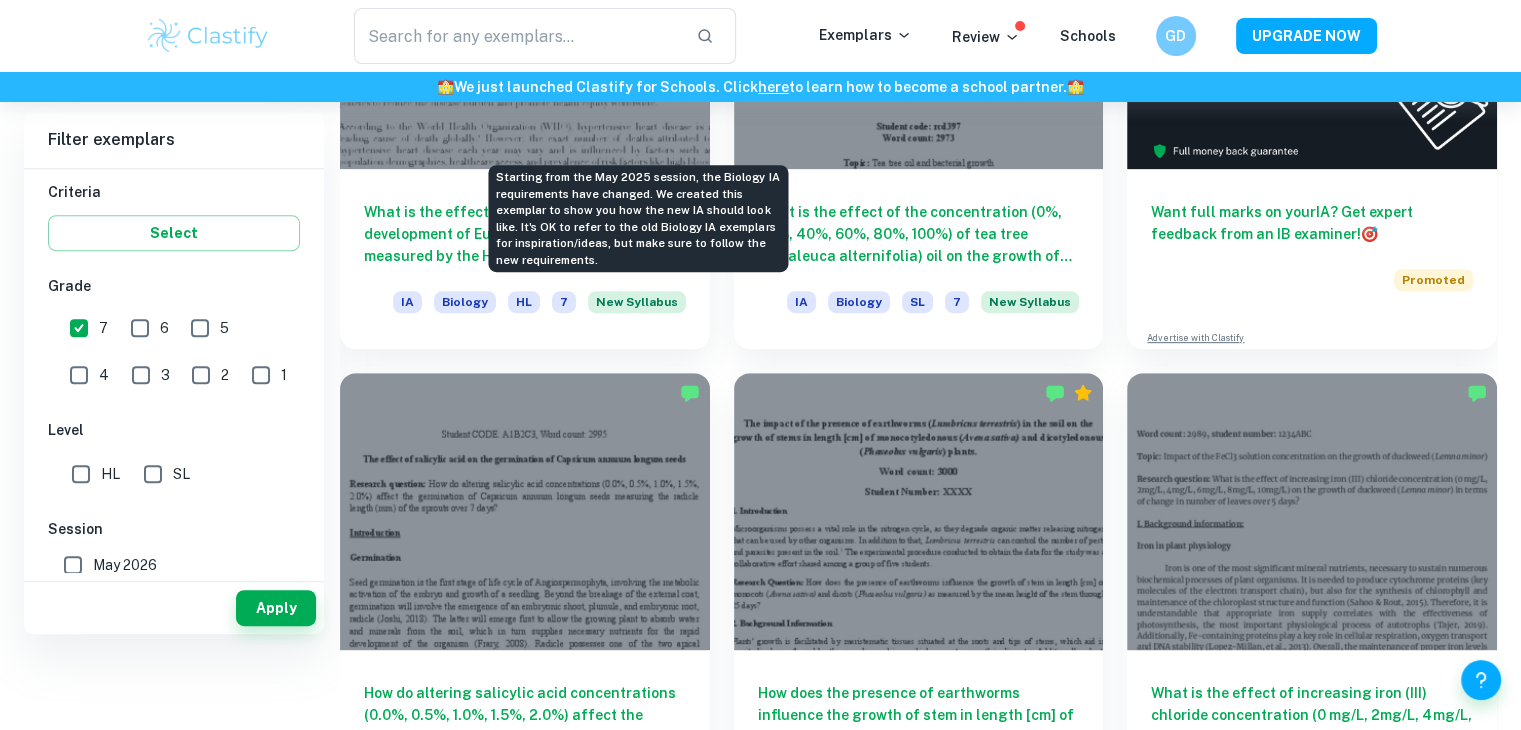 scroll, scrollTop: 476, scrollLeft: 0, axis: vertical 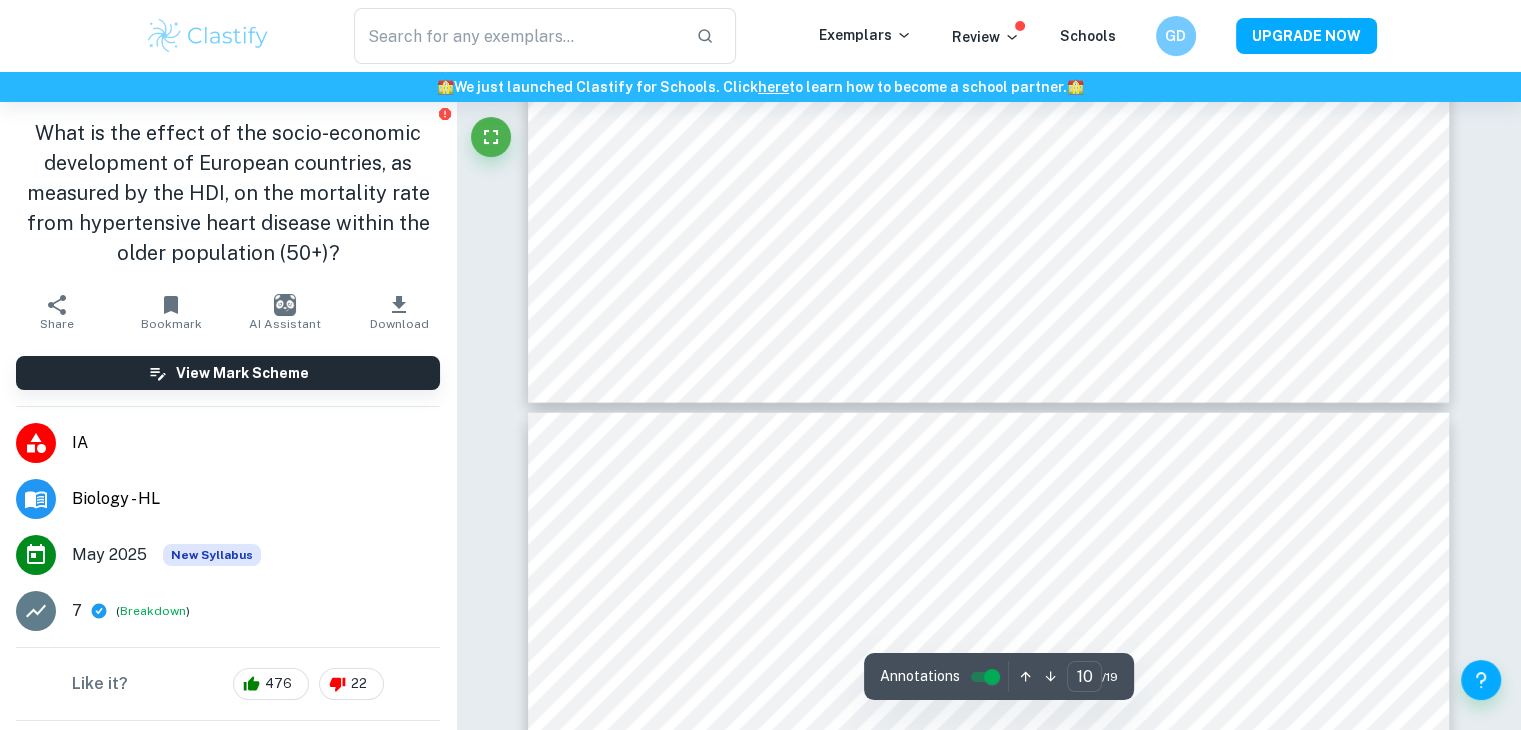 type on "9" 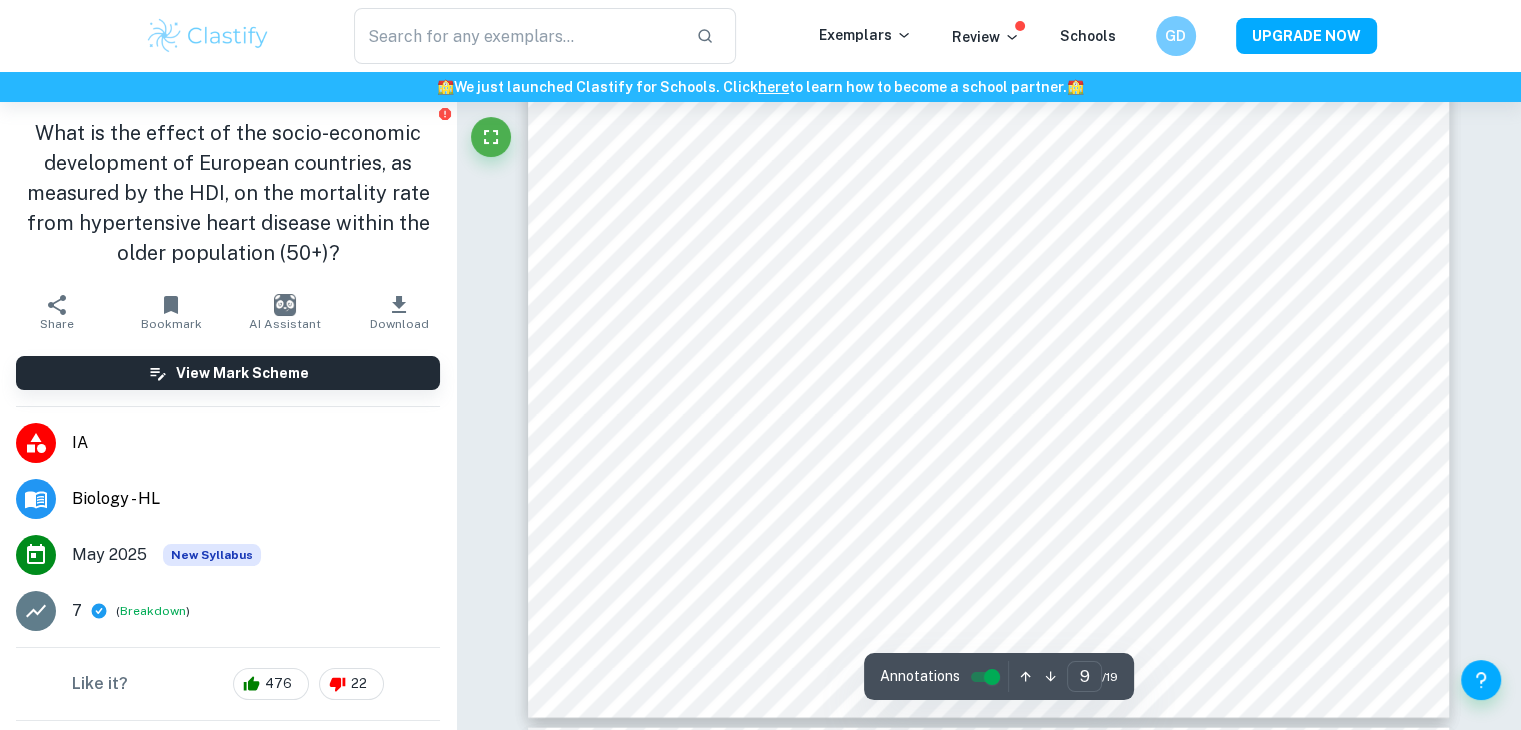 scroll, scrollTop: 11640, scrollLeft: 0, axis: vertical 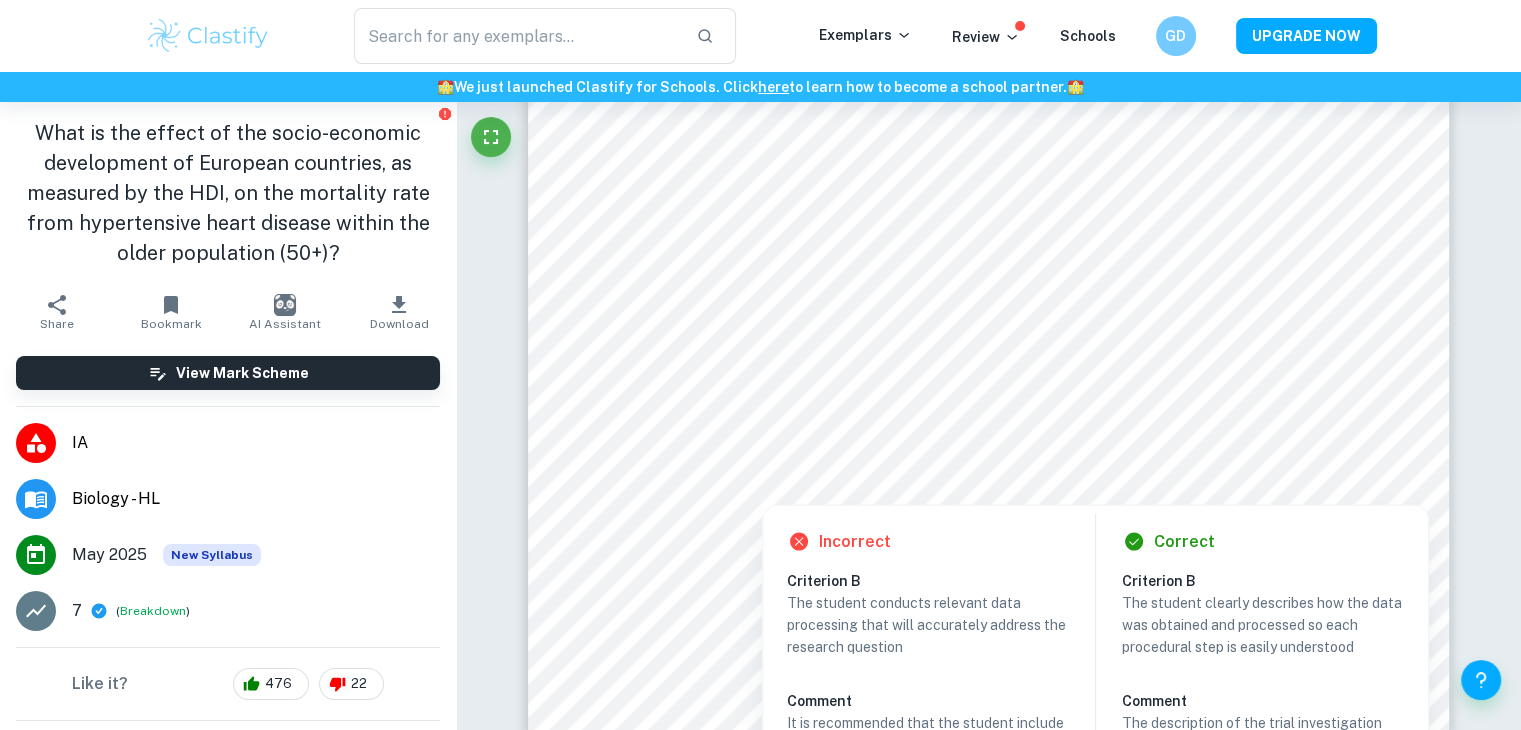click at bounding box center (920, 216) 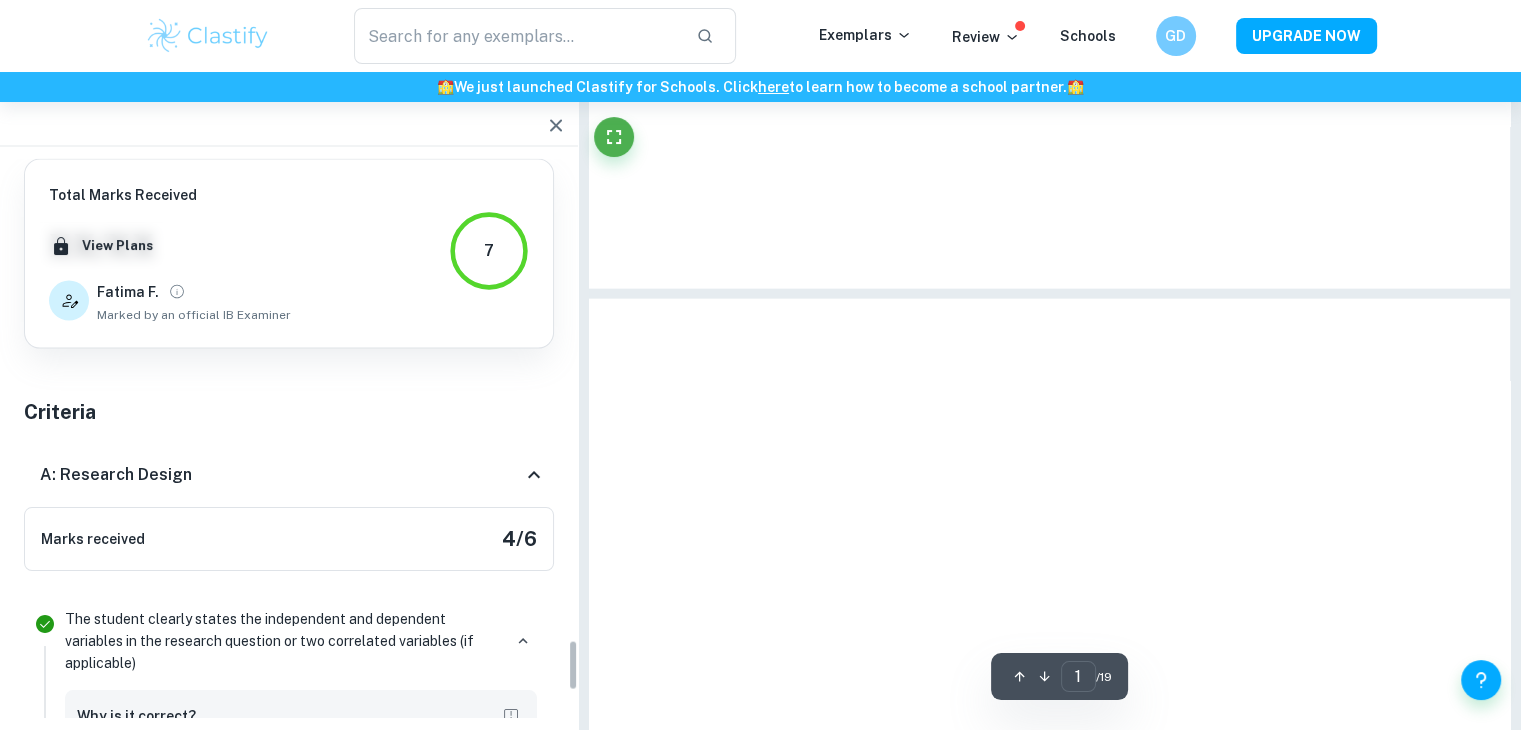 scroll, scrollTop: 5212, scrollLeft: 0, axis: vertical 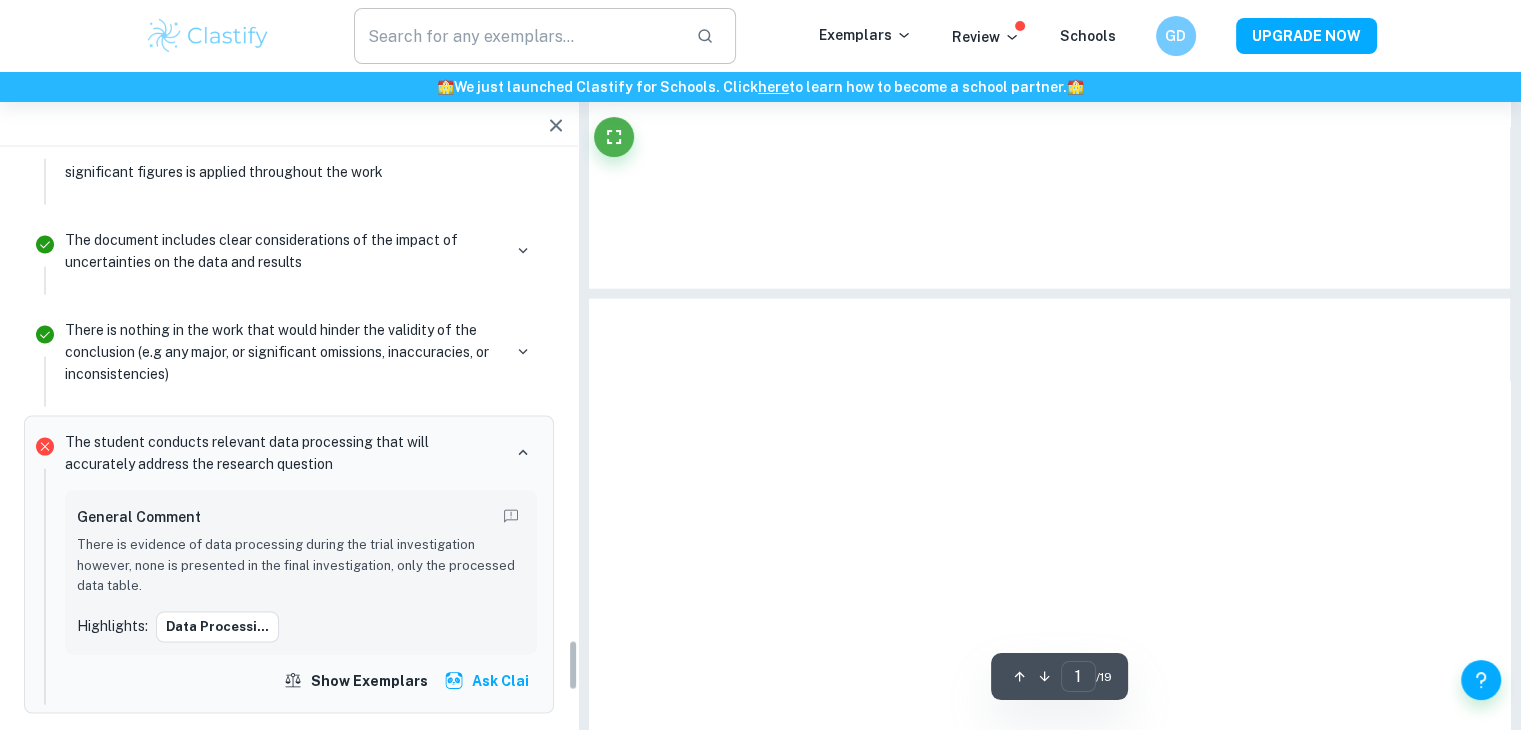 type on "10" 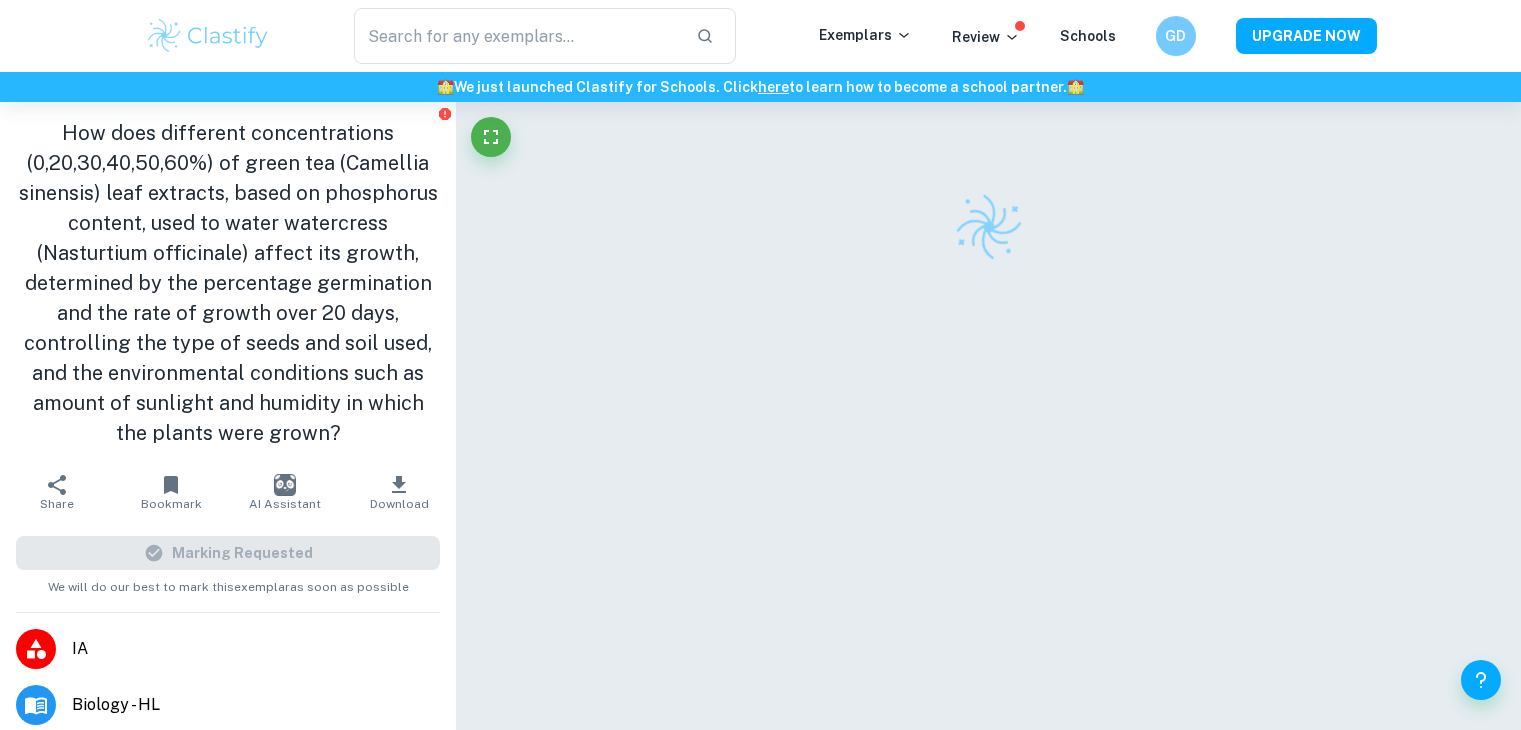scroll, scrollTop: 102, scrollLeft: 0, axis: vertical 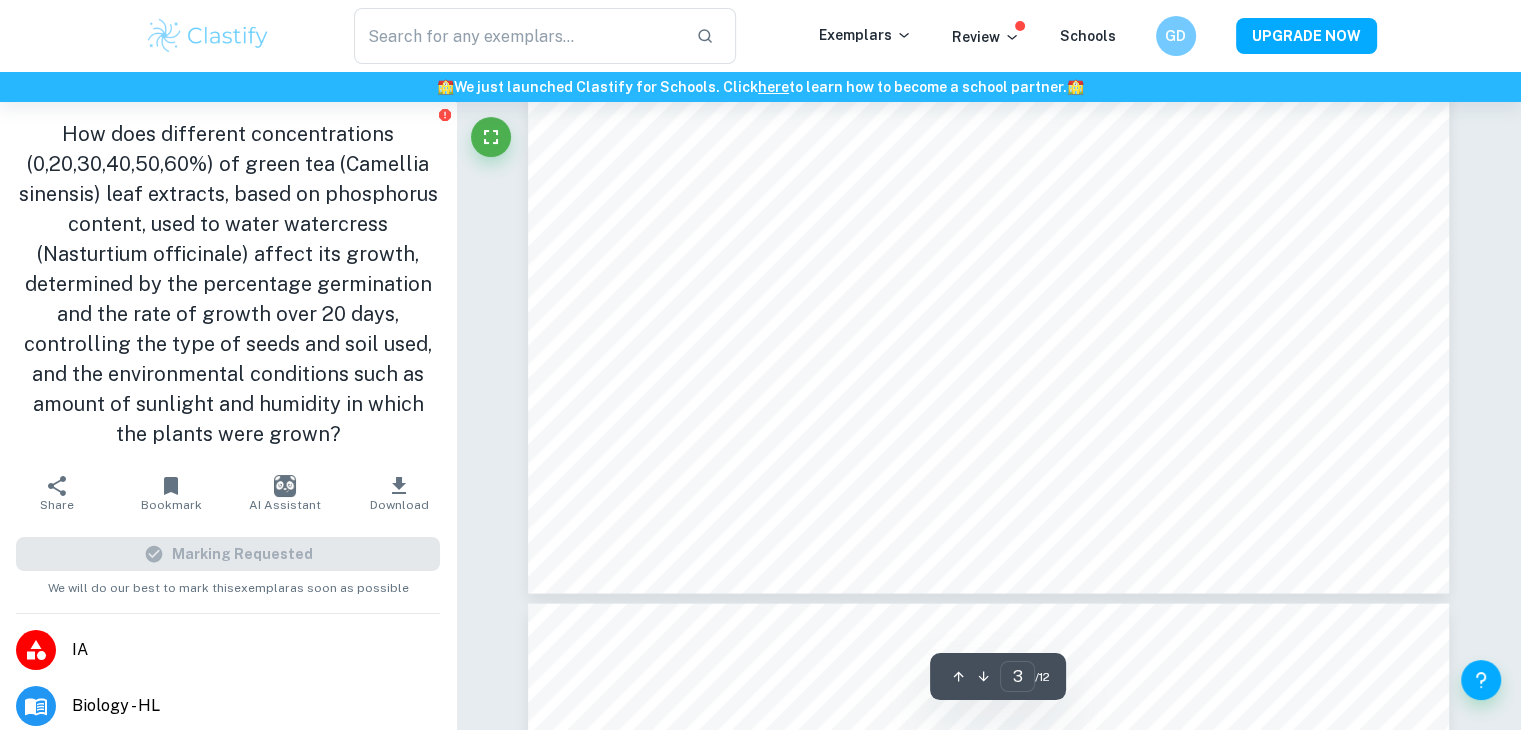 type on "4" 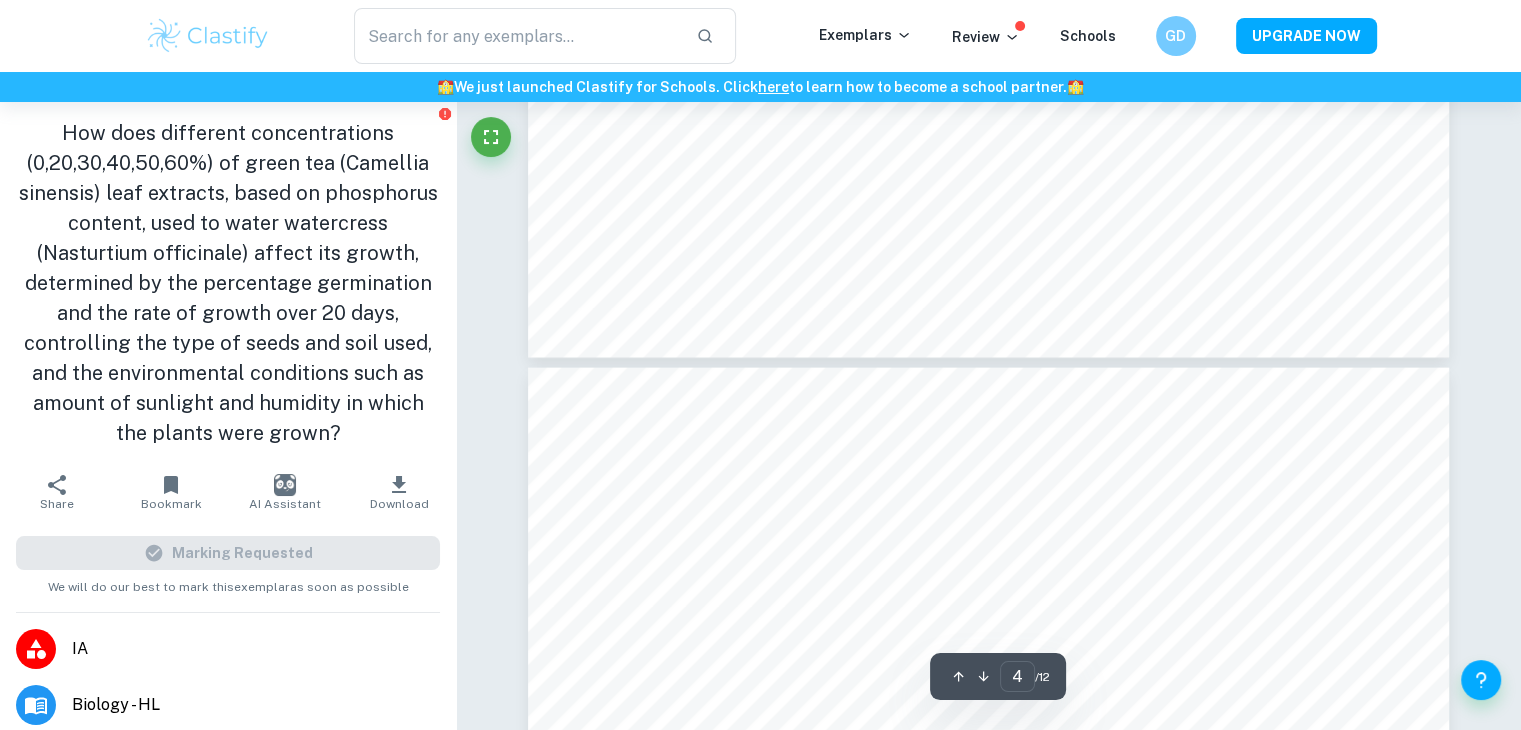 scroll, scrollTop: 4046, scrollLeft: 0, axis: vertical 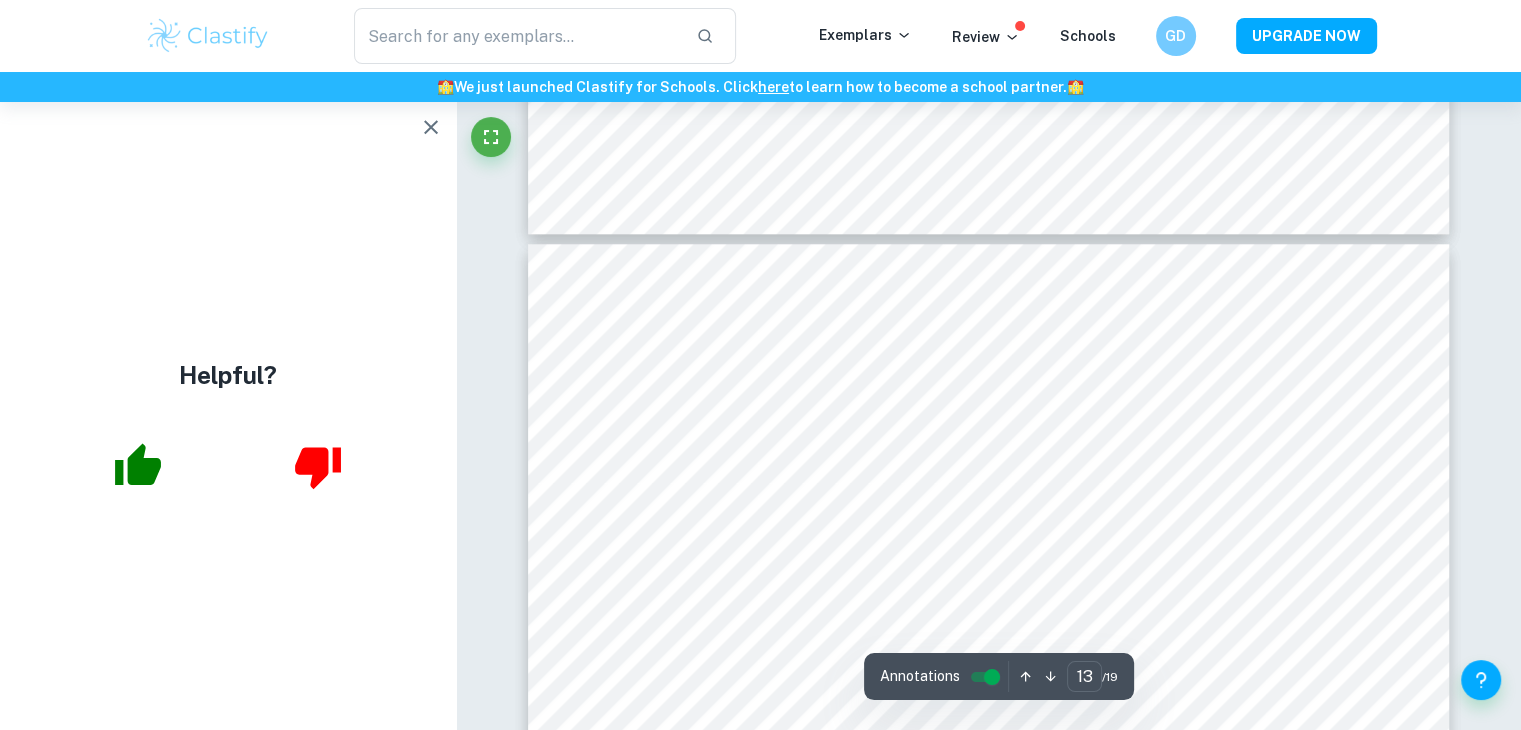 type on "14" 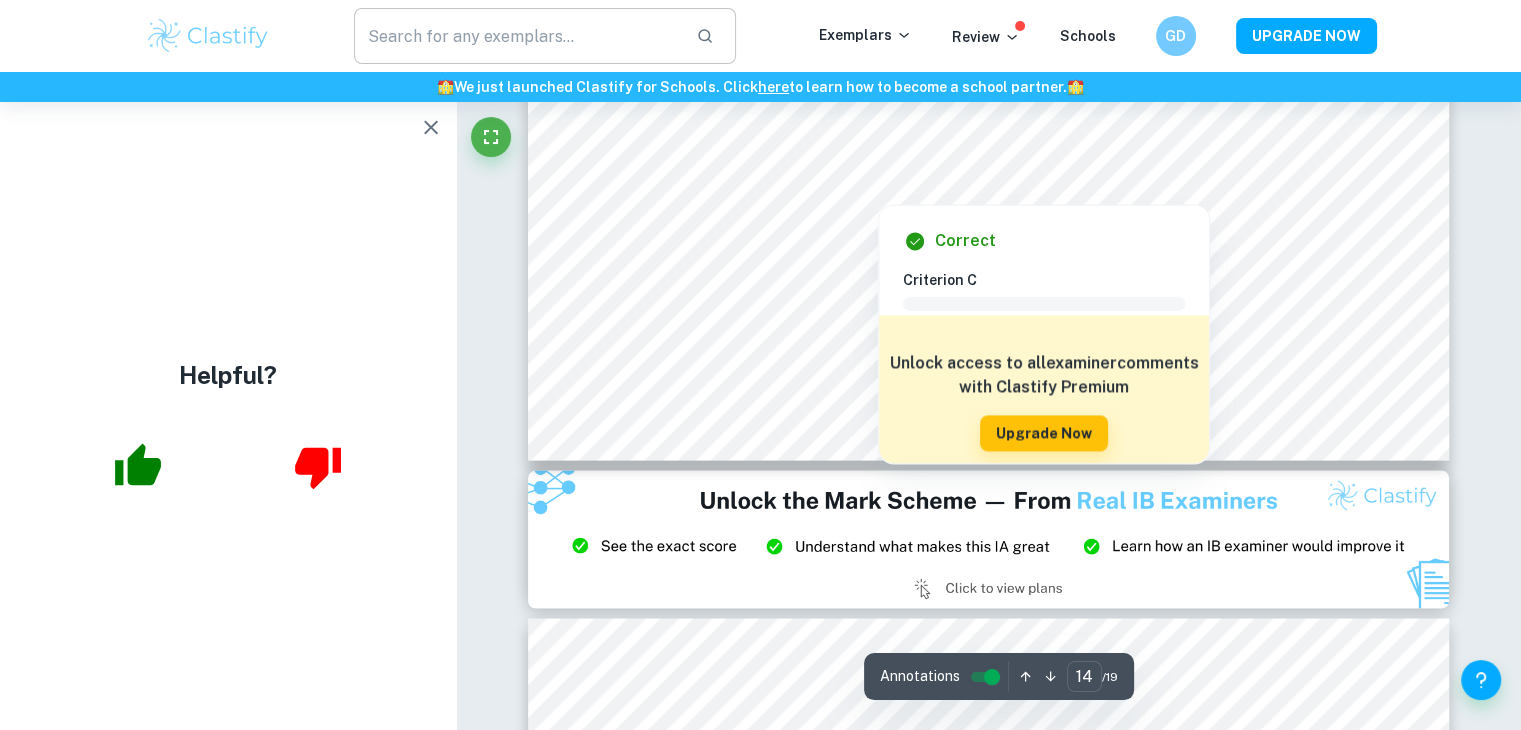 scroll, scrollTop: 18181, scrollLeft: 0, axis: vertical 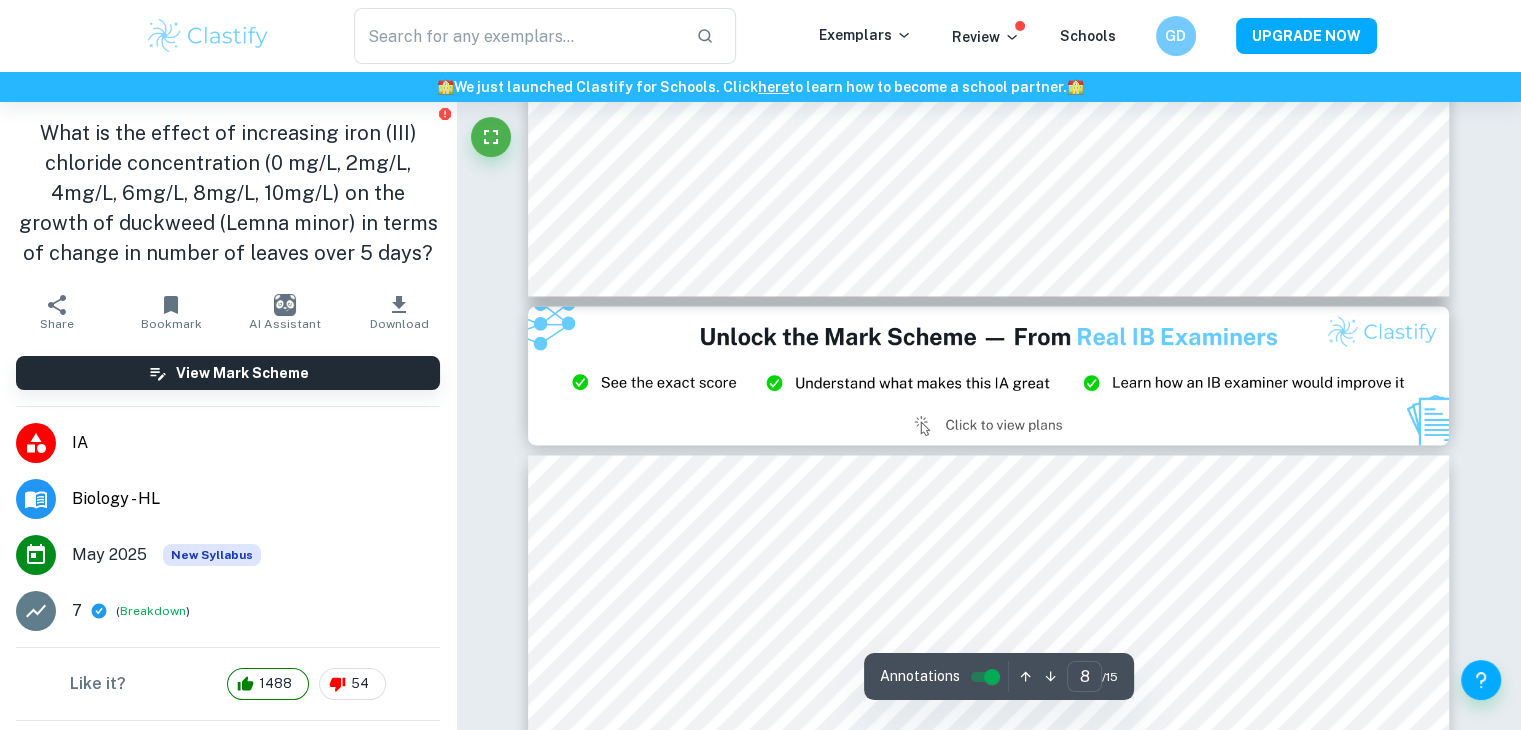 type on "9" 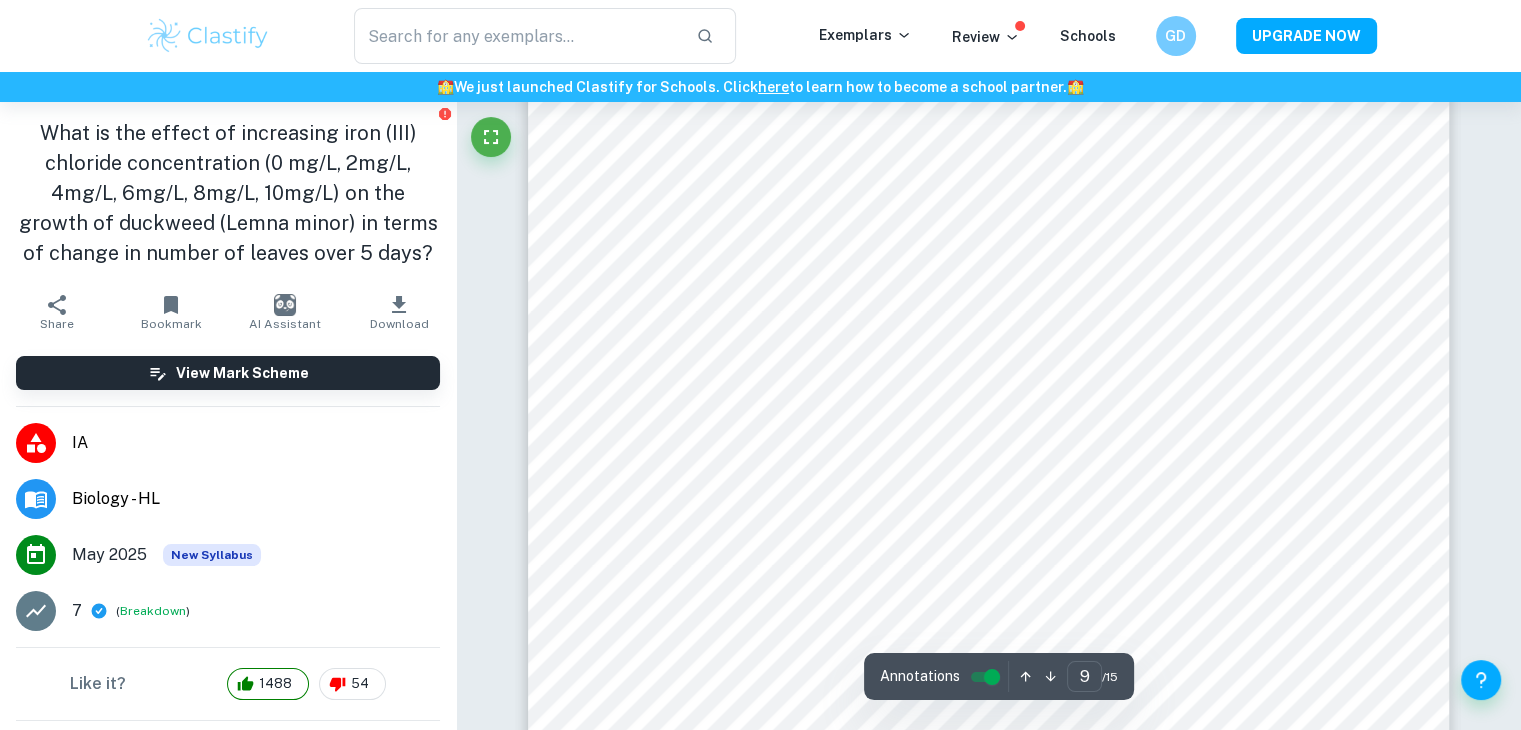 scroll, scrollTop: 11252, scrollLeft: 0, axis: vertical 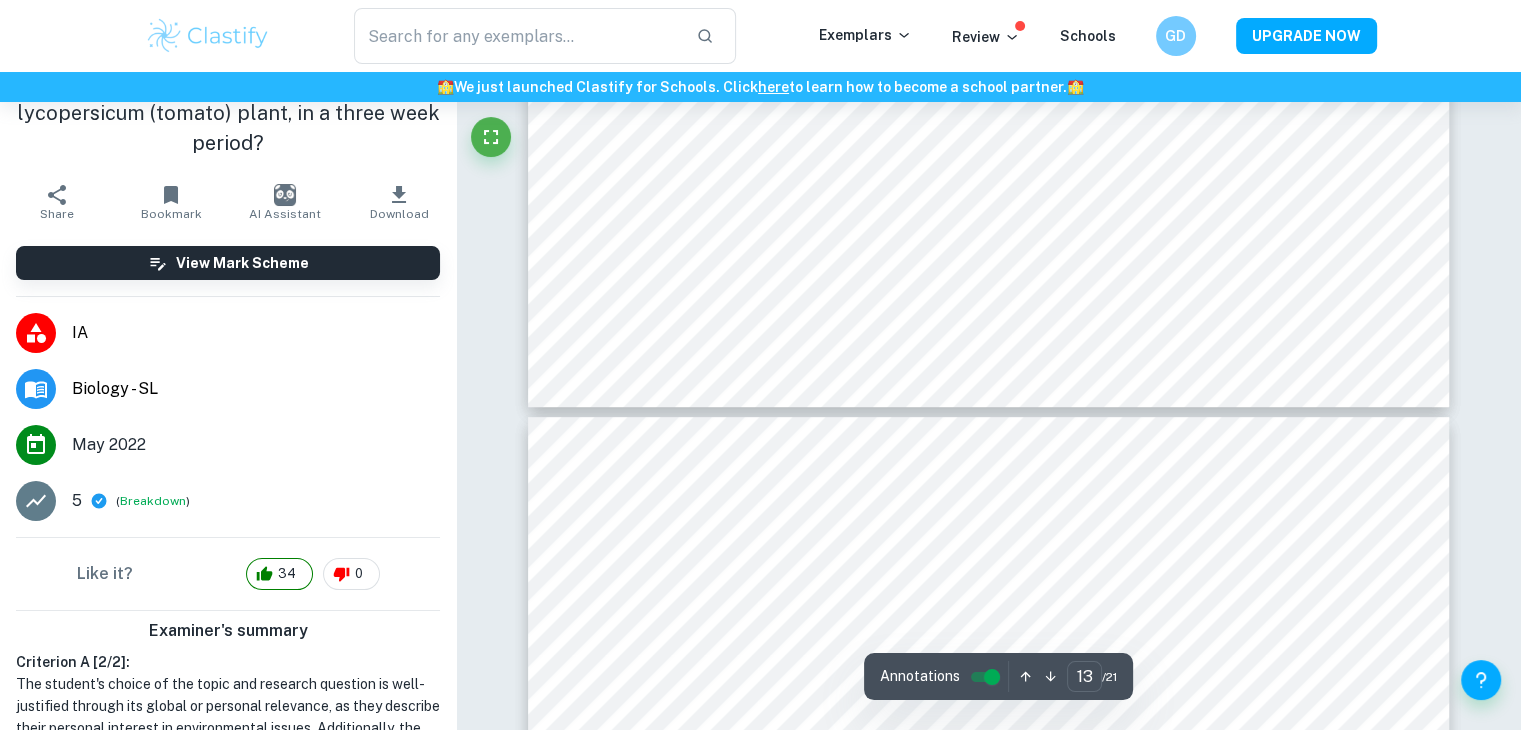 type on "14" 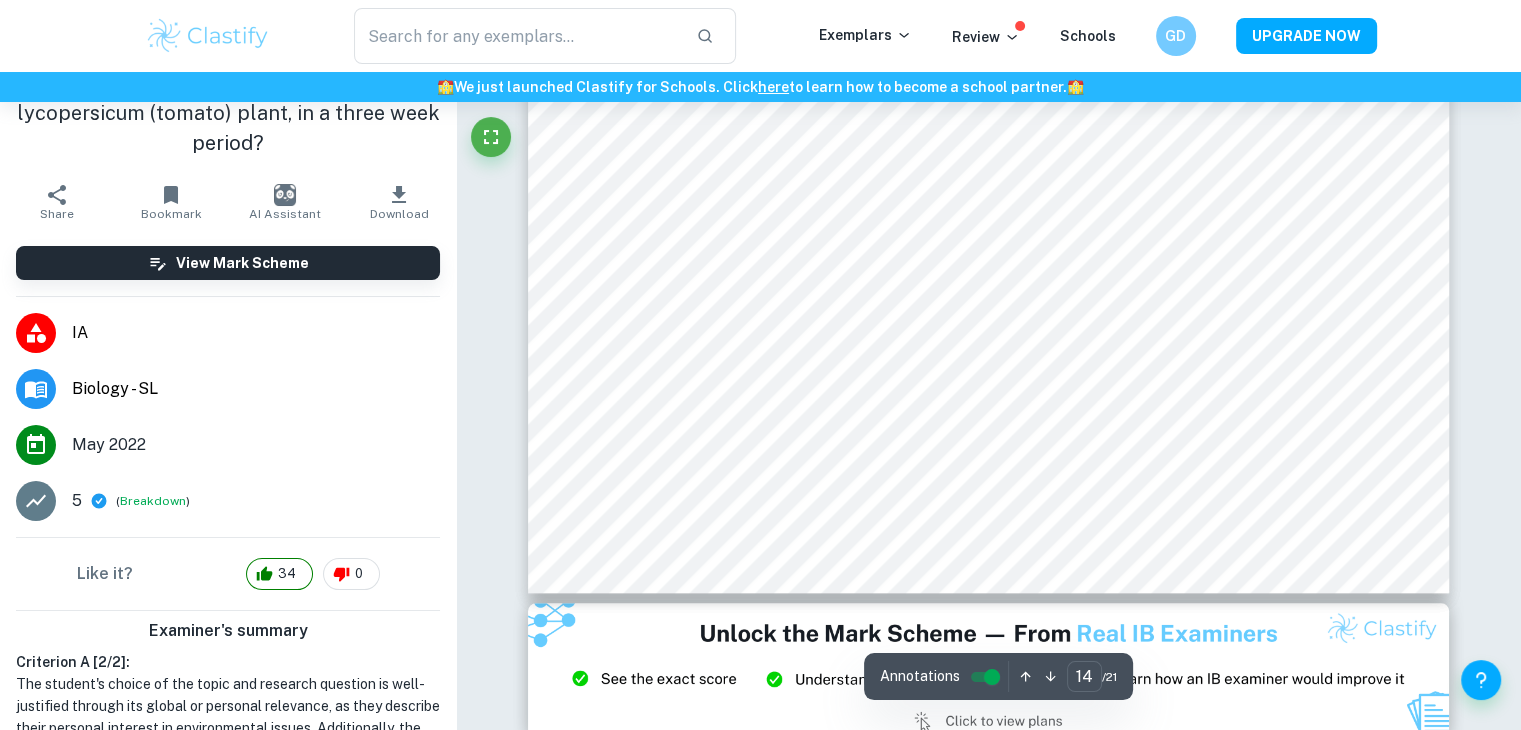 scroll, scrollTop: 16796, scrollLeft: 0, axis: vertical 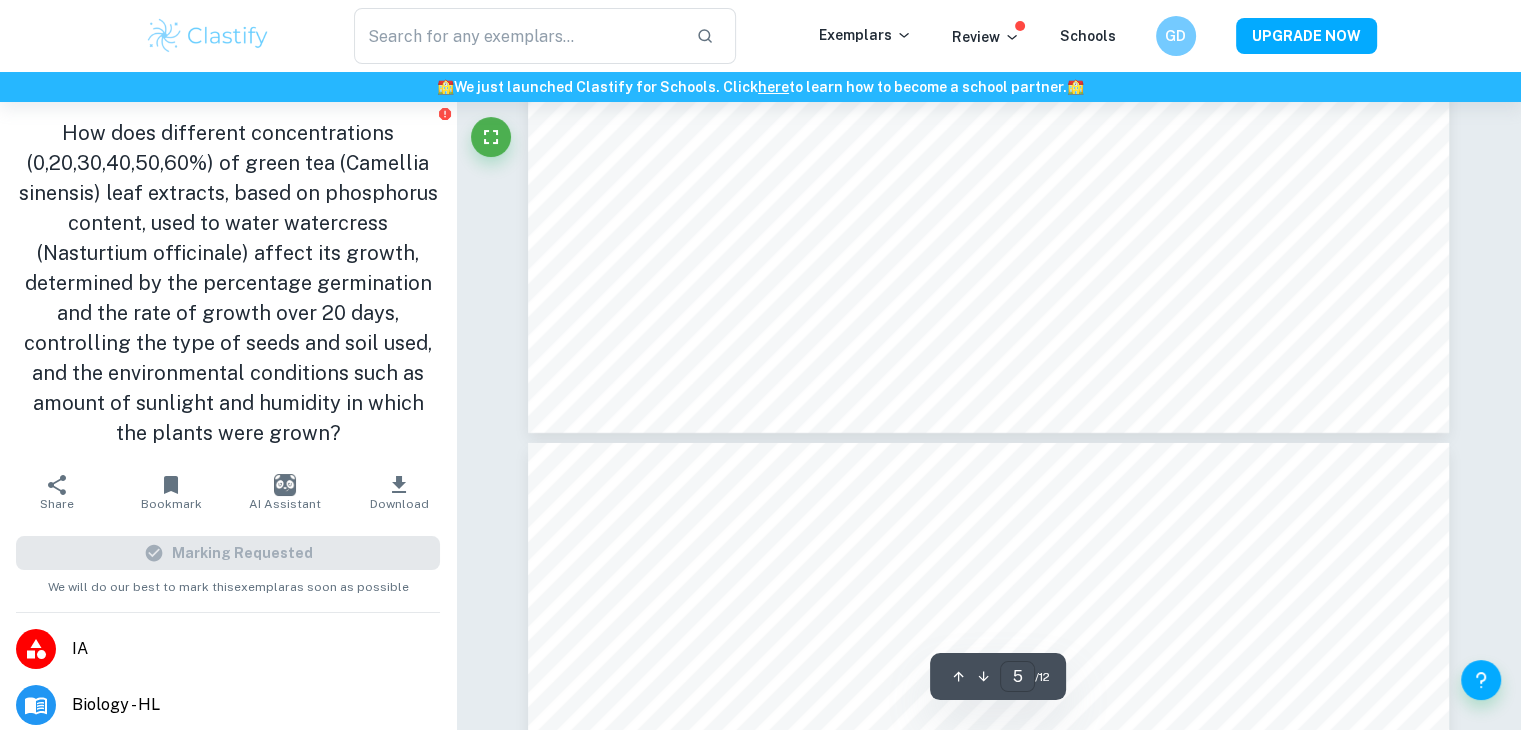 type on "6" 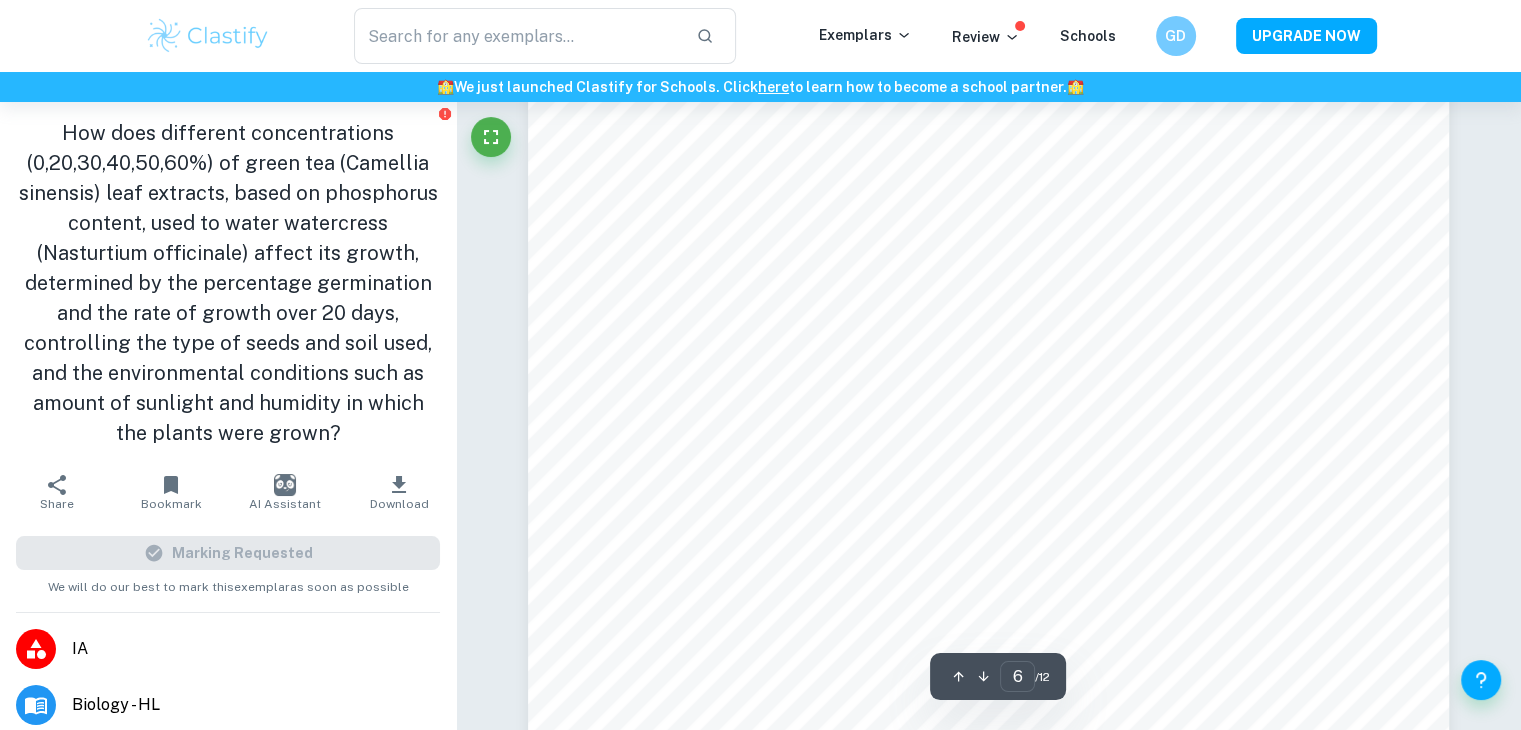 scroll, scrollTop: 7171, scrollLeft: 0, axis: vertical 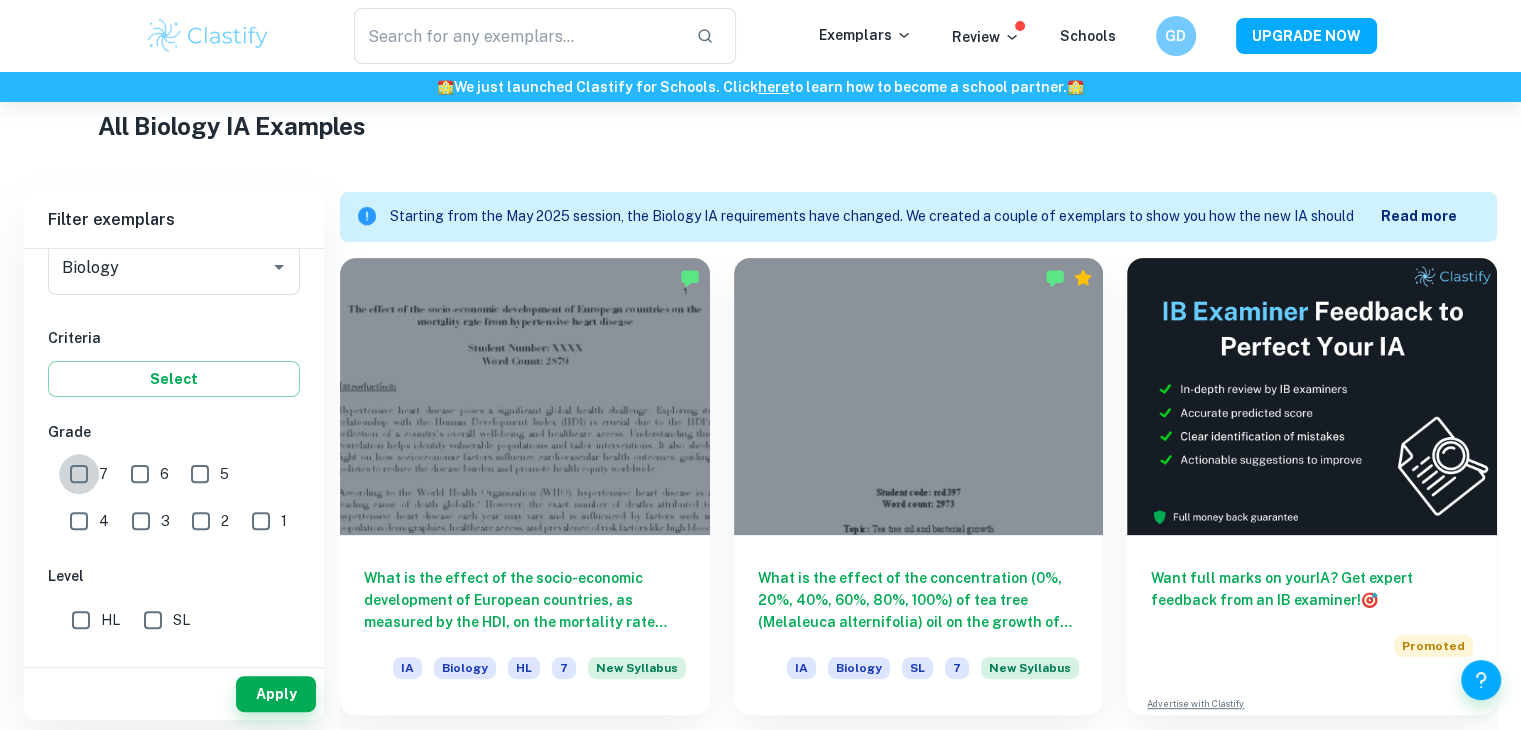 click on "7" at bounding box center (79, 474) 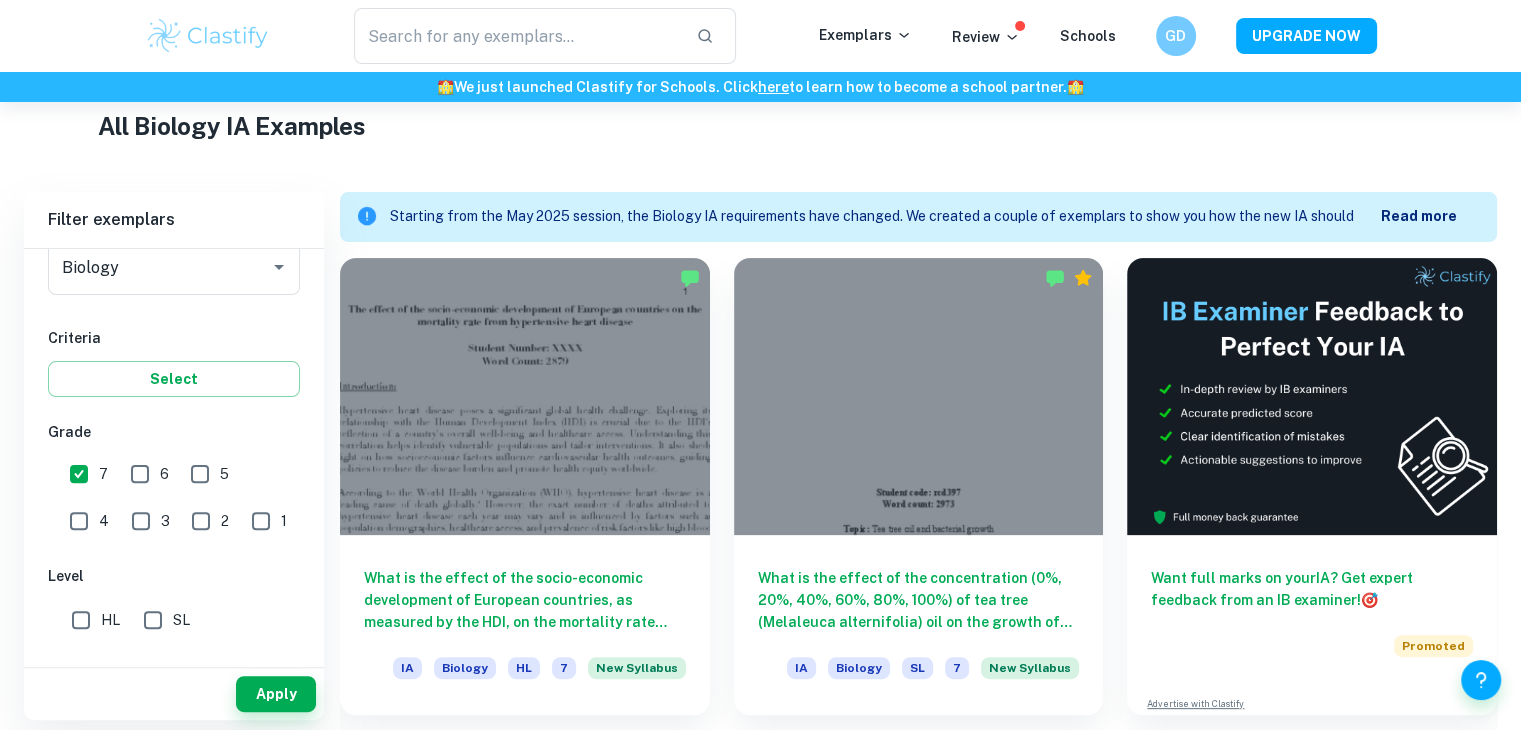 click on "6" at bounding box center [140, 474] 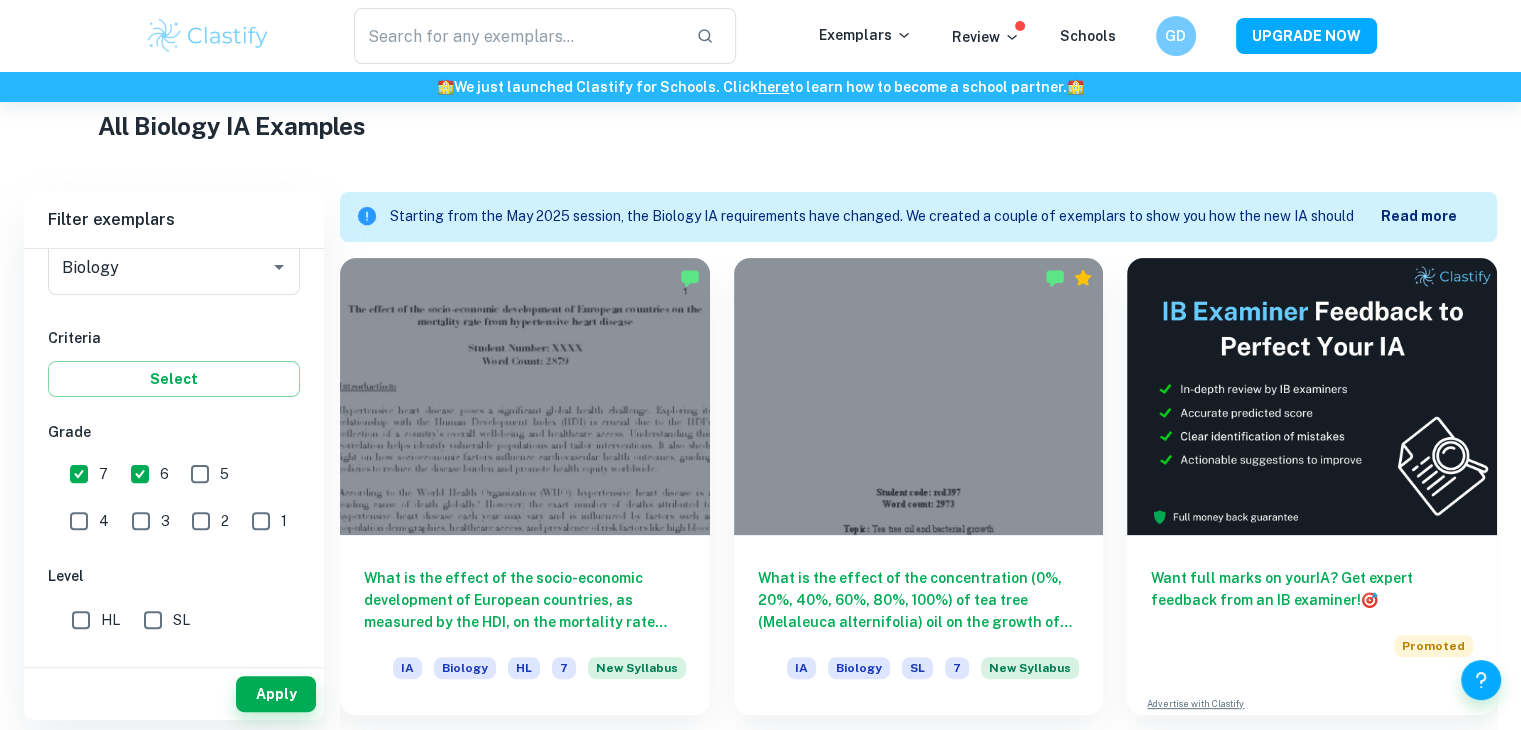 click on "Read more" at bounding box center [1419, 216] 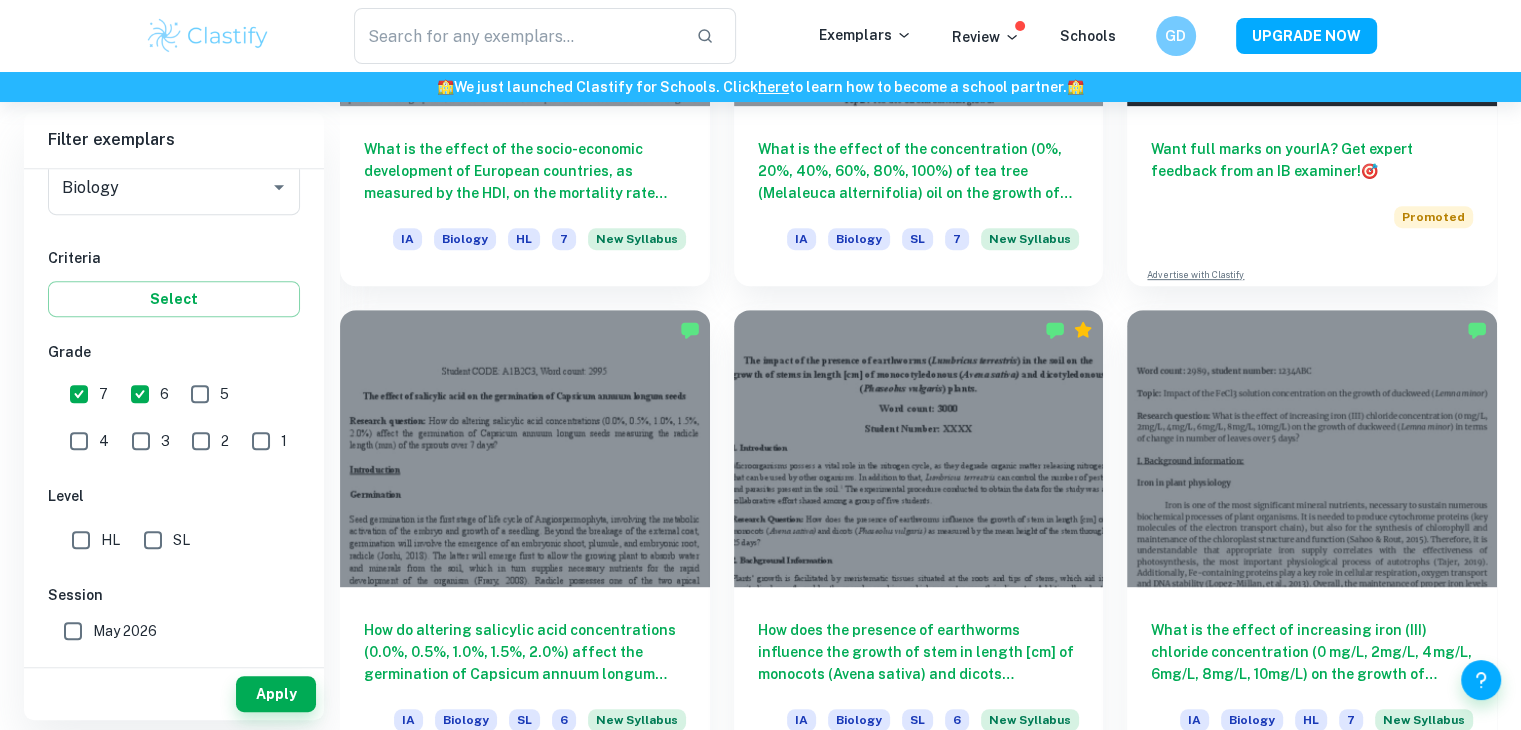 scroll, scrollTop: 1542, scrollLeft: 0, axis: vertical 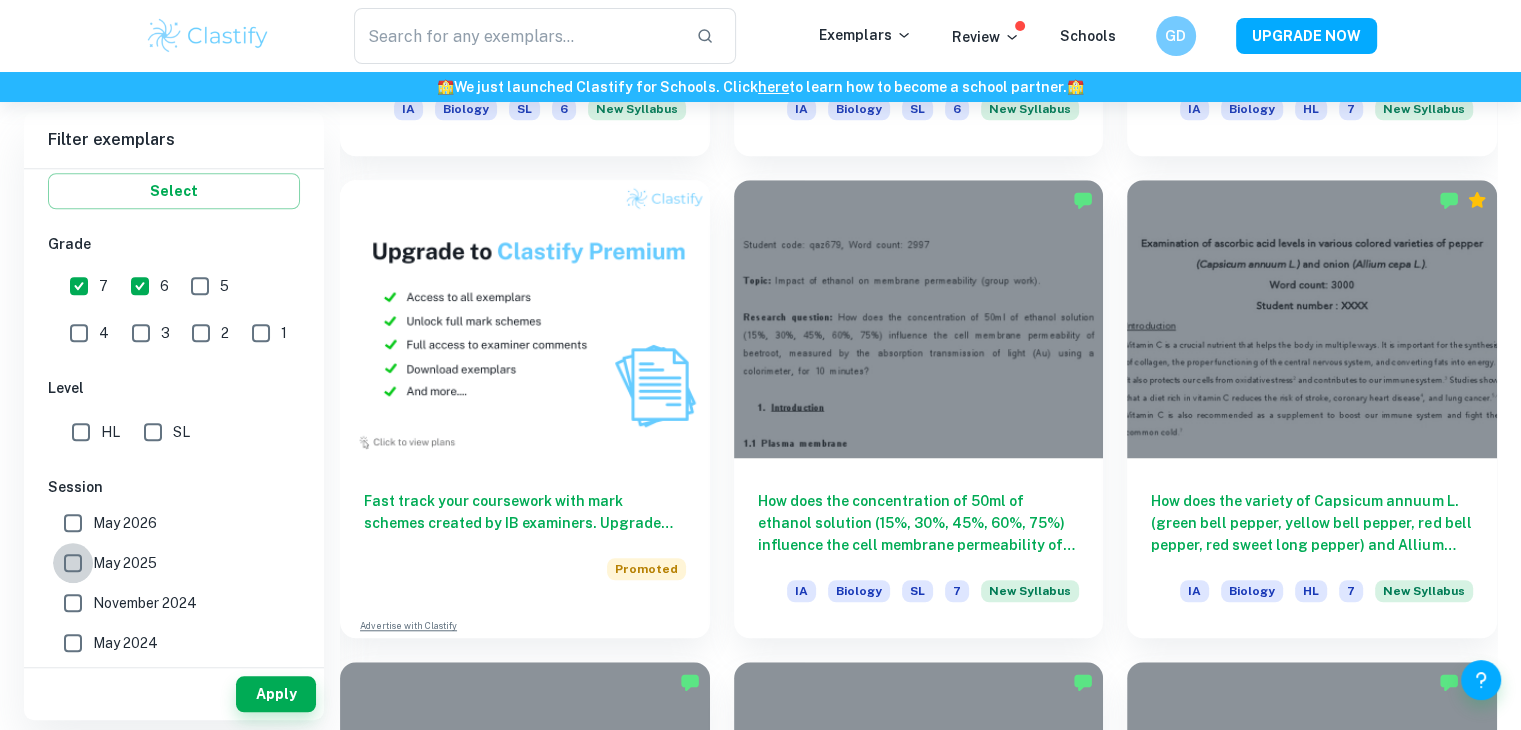 click on "May 2025" at bounding box center [73, 563] 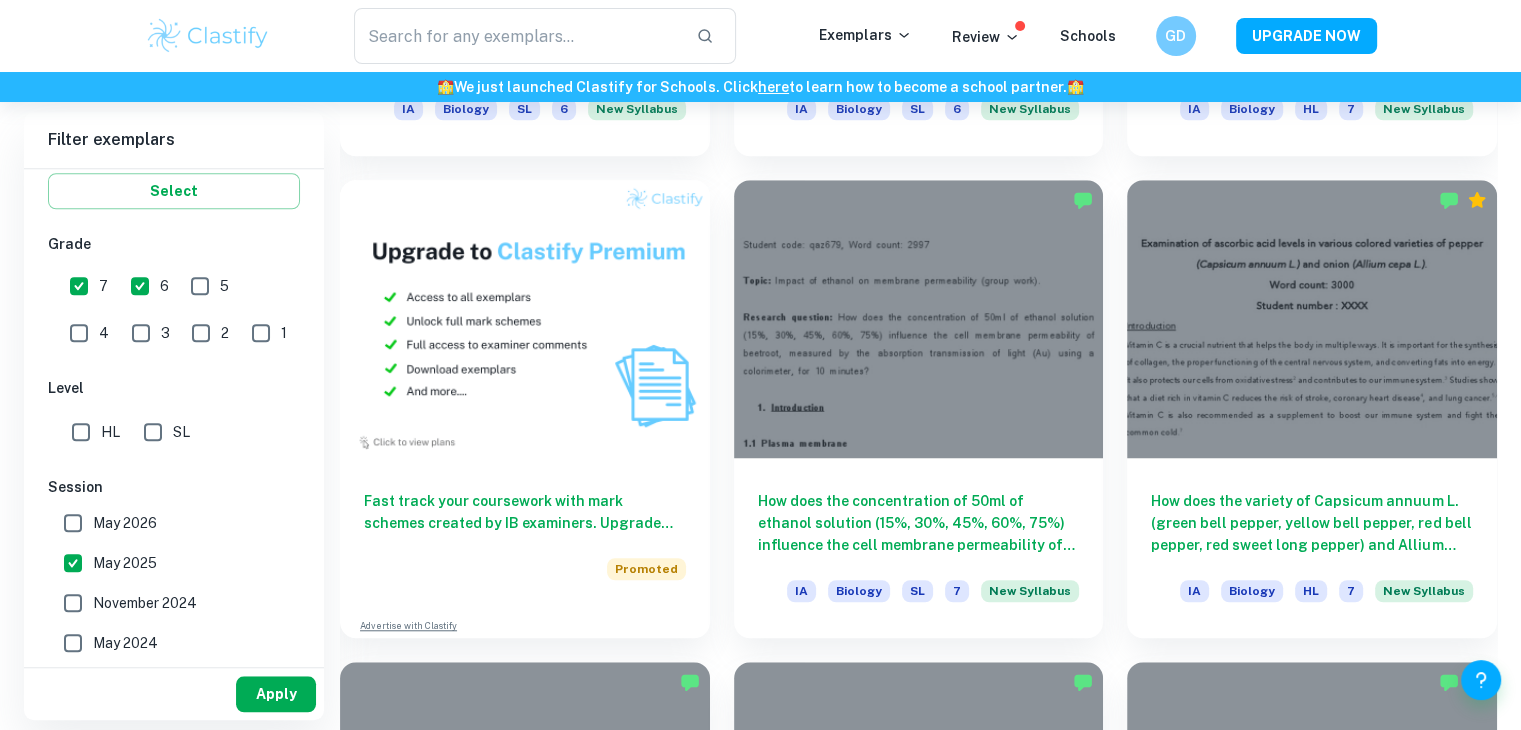 click on "Apply" at bounding box center [276, 694] 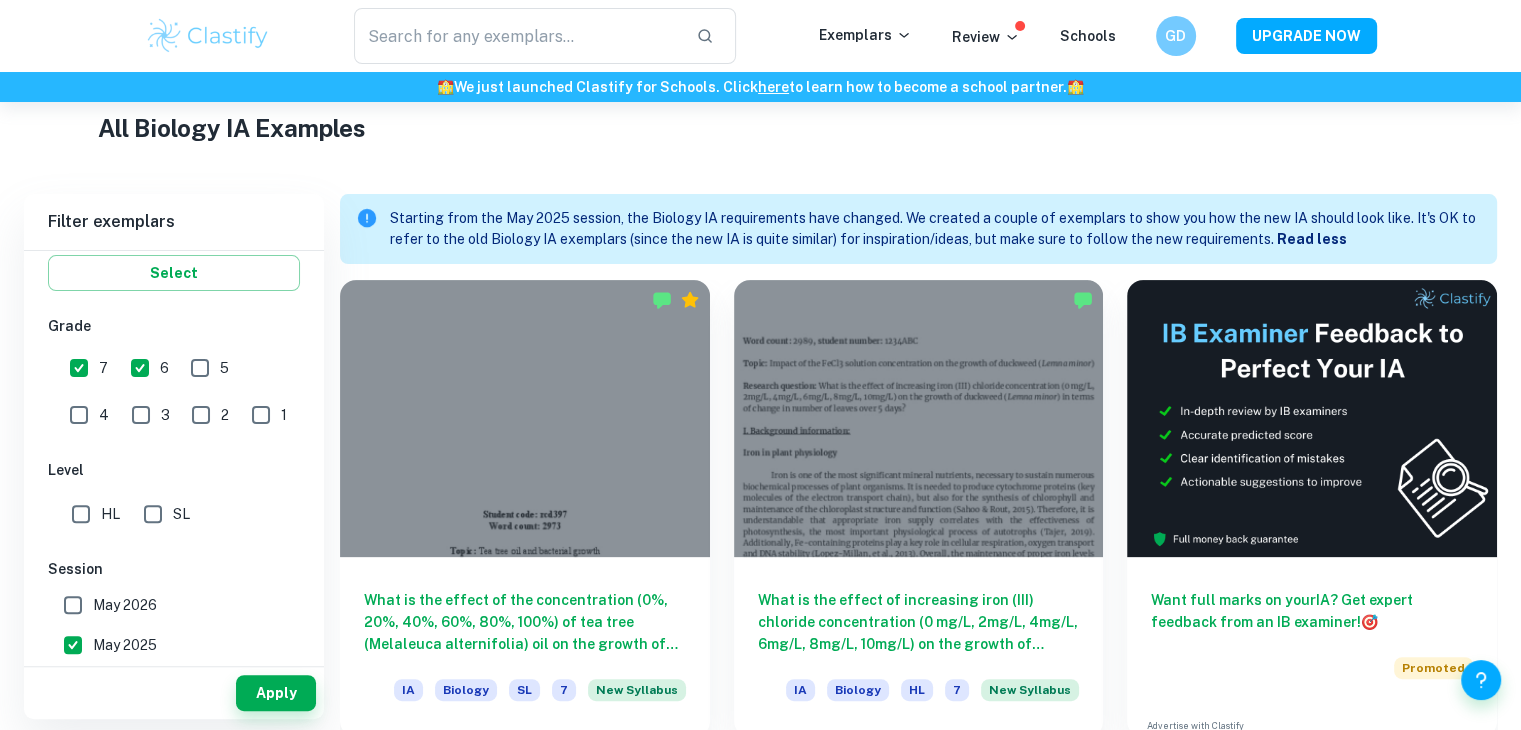 scroll, scrollTop: 479, scrollLeft: 0, axis: vertical 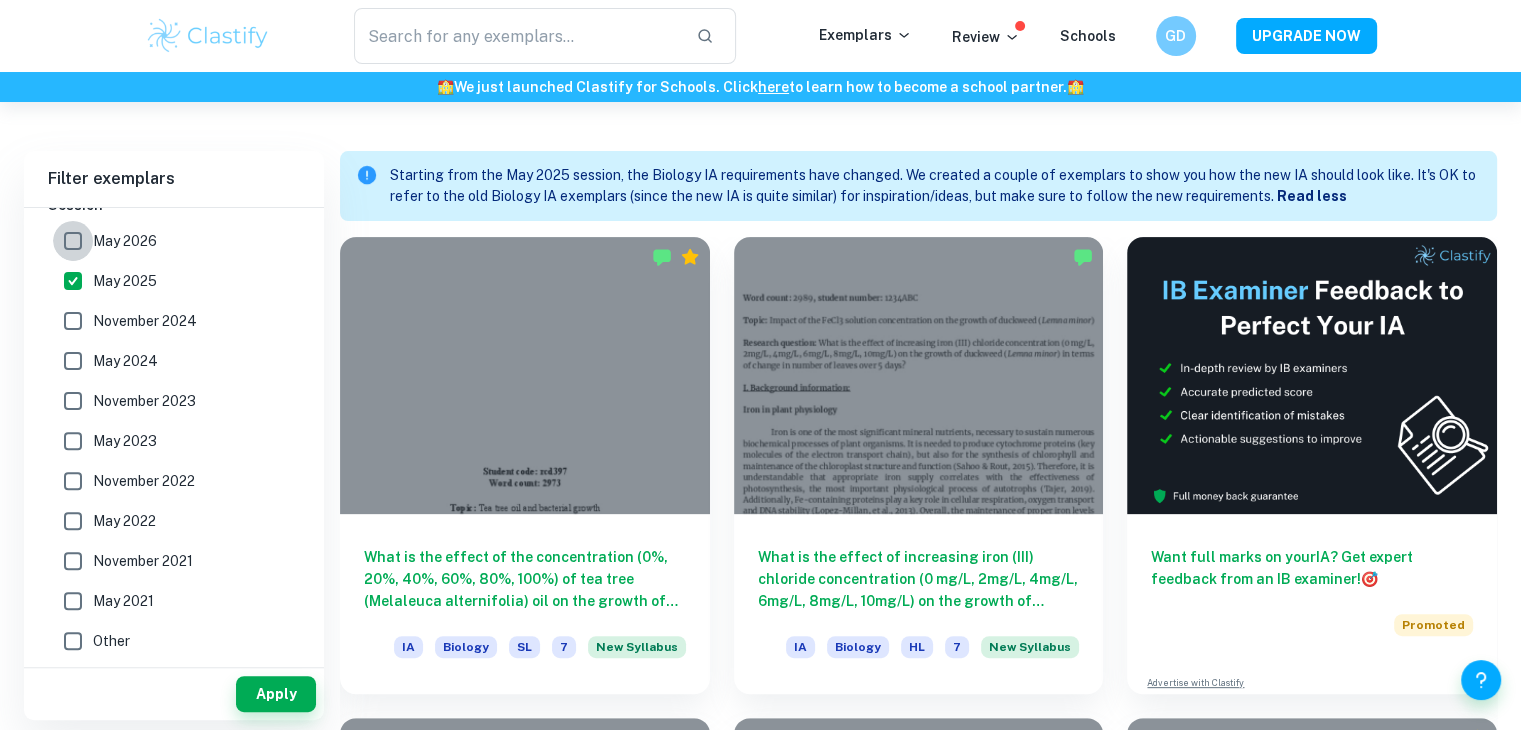 click on "May 2026" at bounding box center (73, 241) 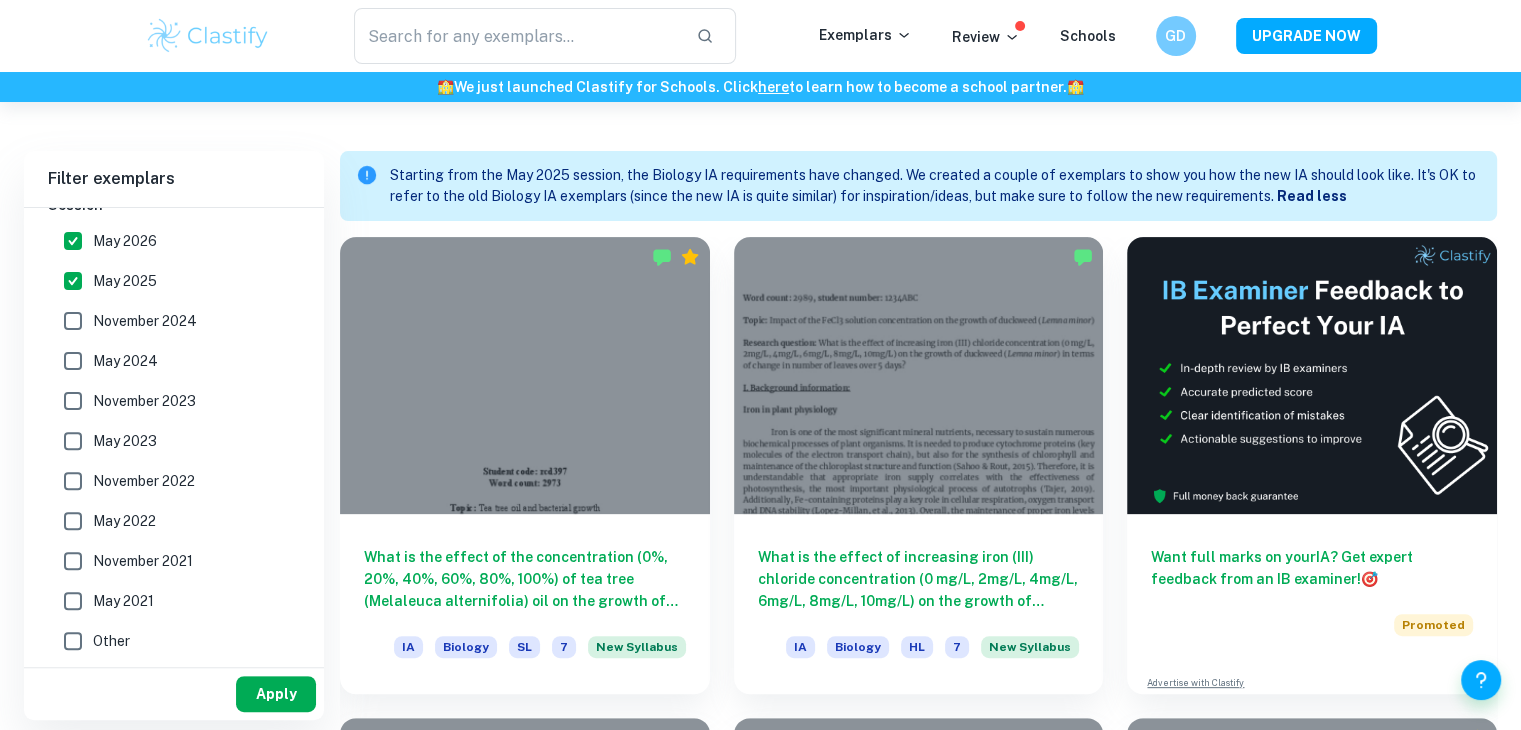 click on "Apply" at bounding box center (276, 694) 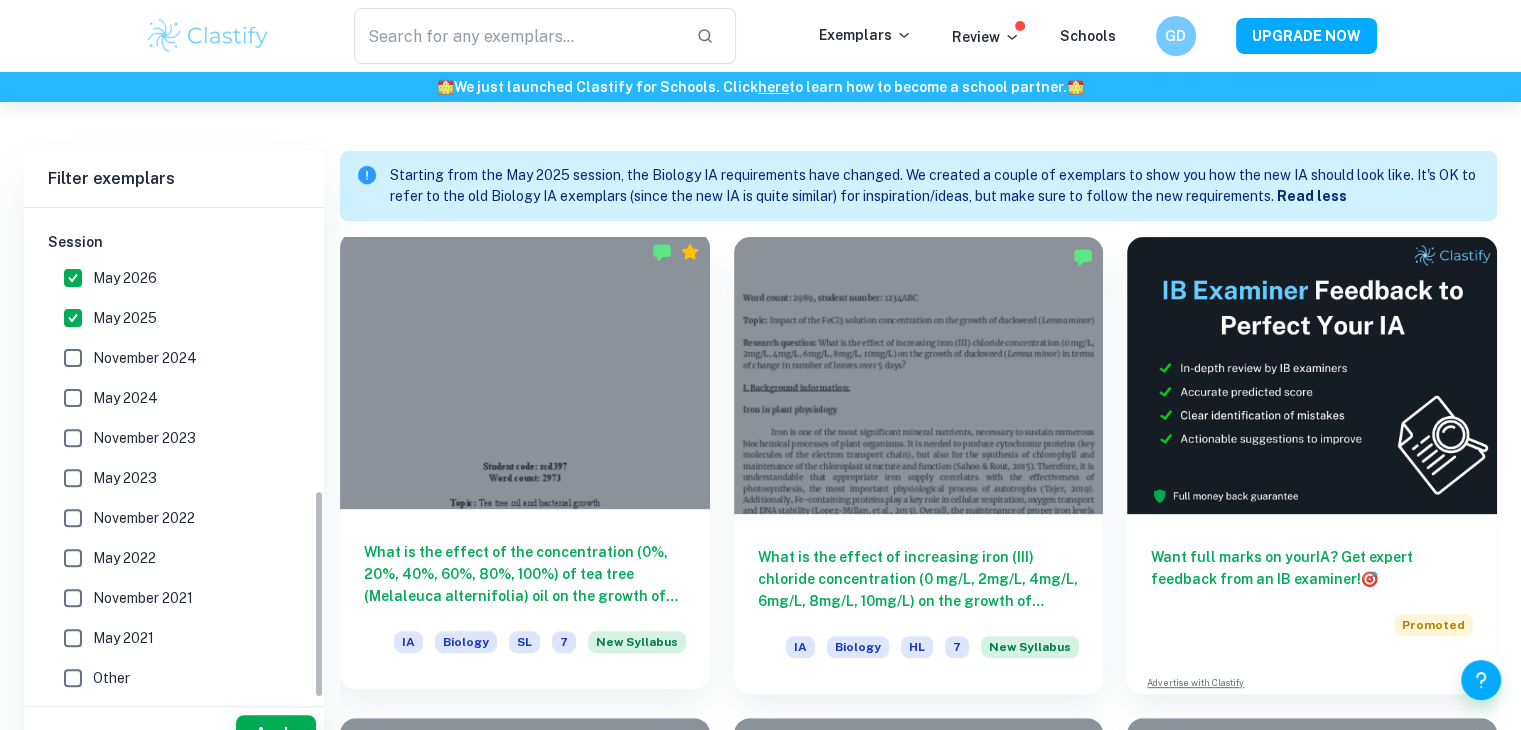 scroll, scrollTop: 596, scrollLeft: 0, axis: vertical 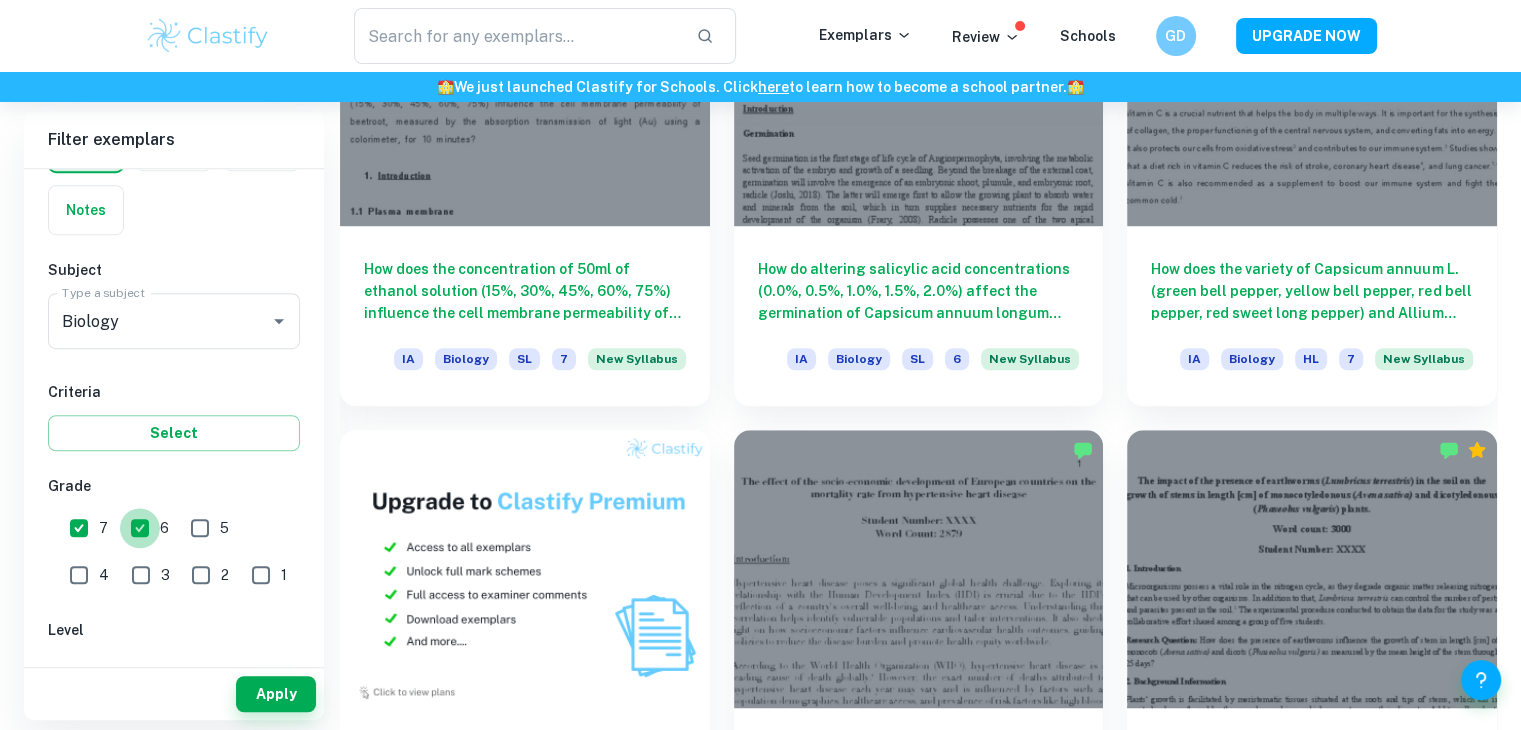 click on "6" at bounding box center (140, 528) 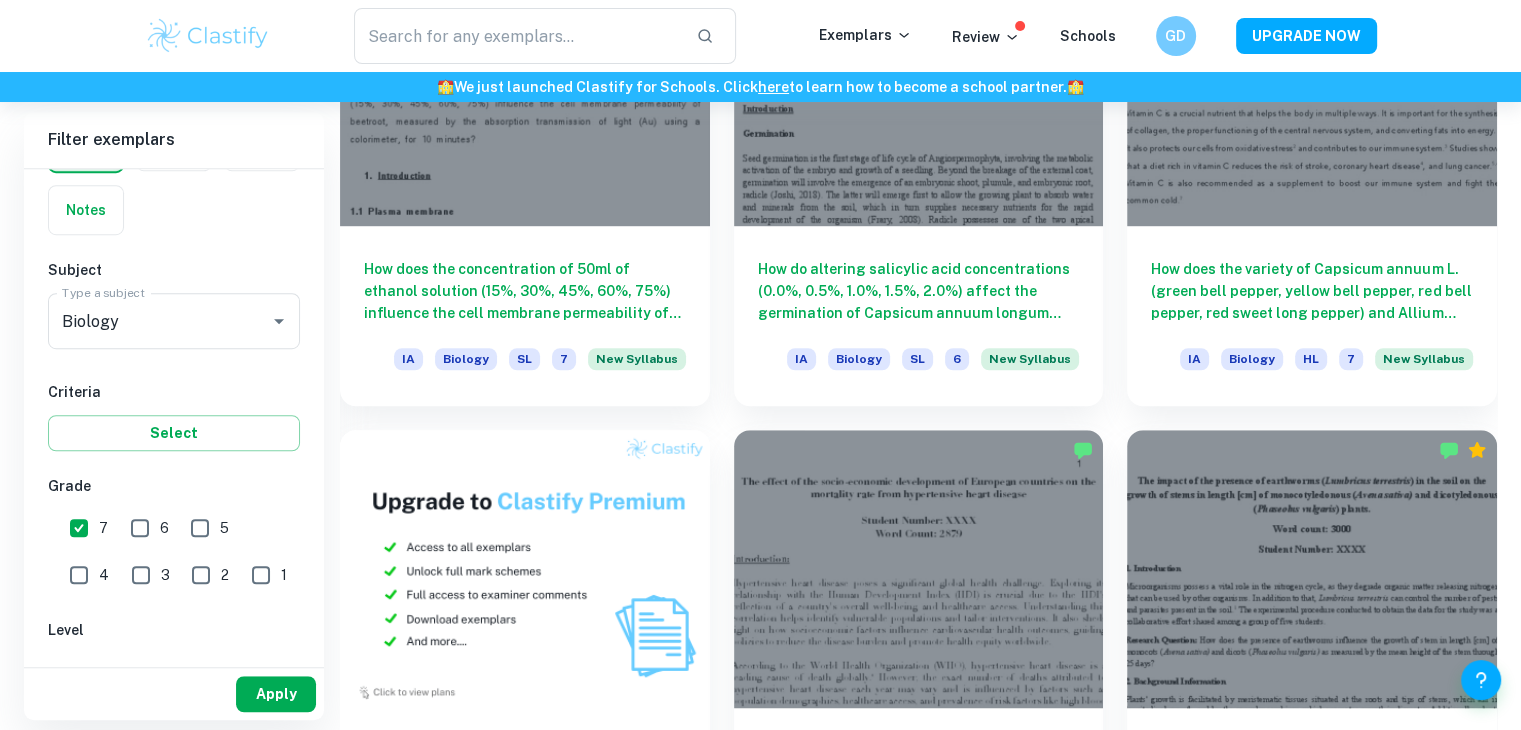 click on "Apply" at bounding box center (276, 694) 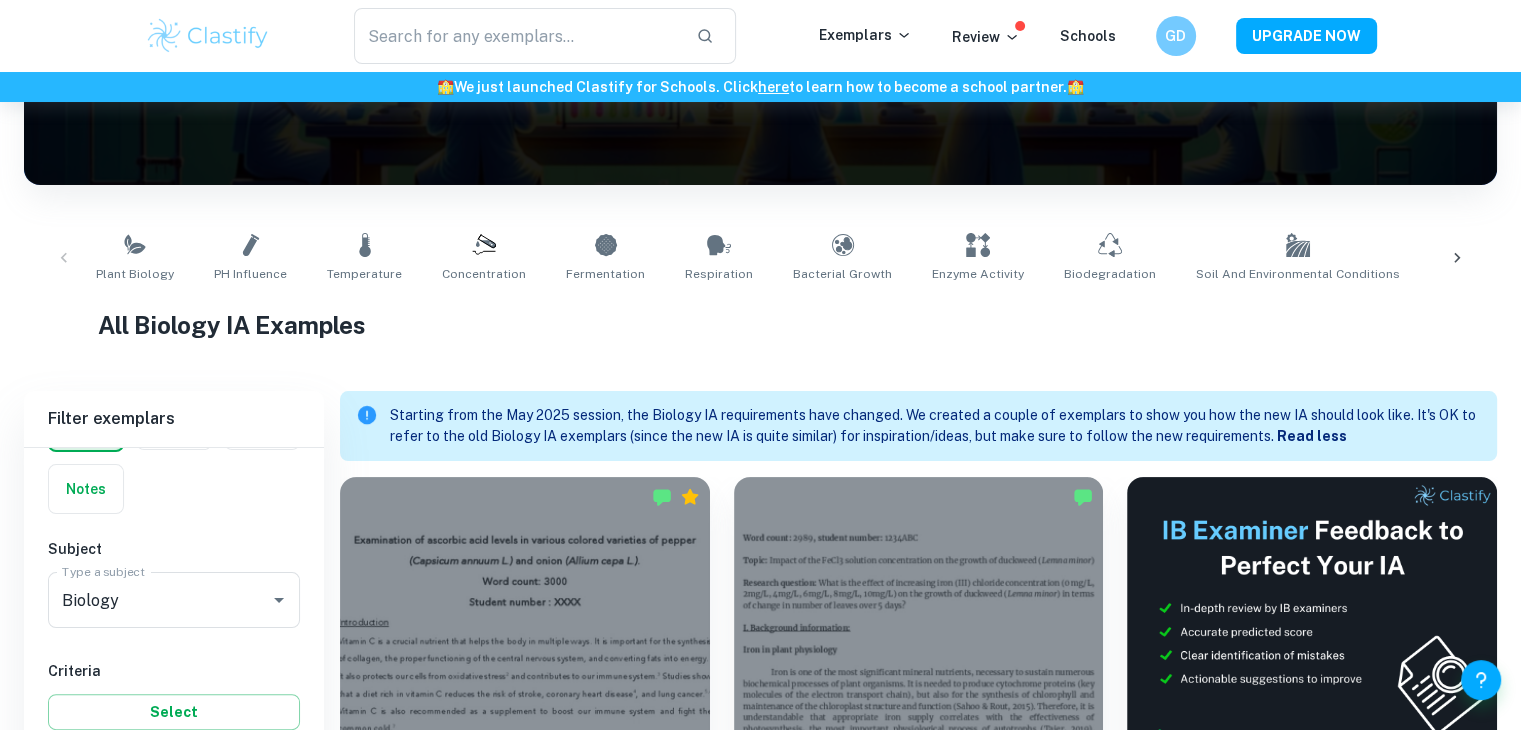 scroll, scrollTop: 547, scrollLeft: 0, axis: vertical 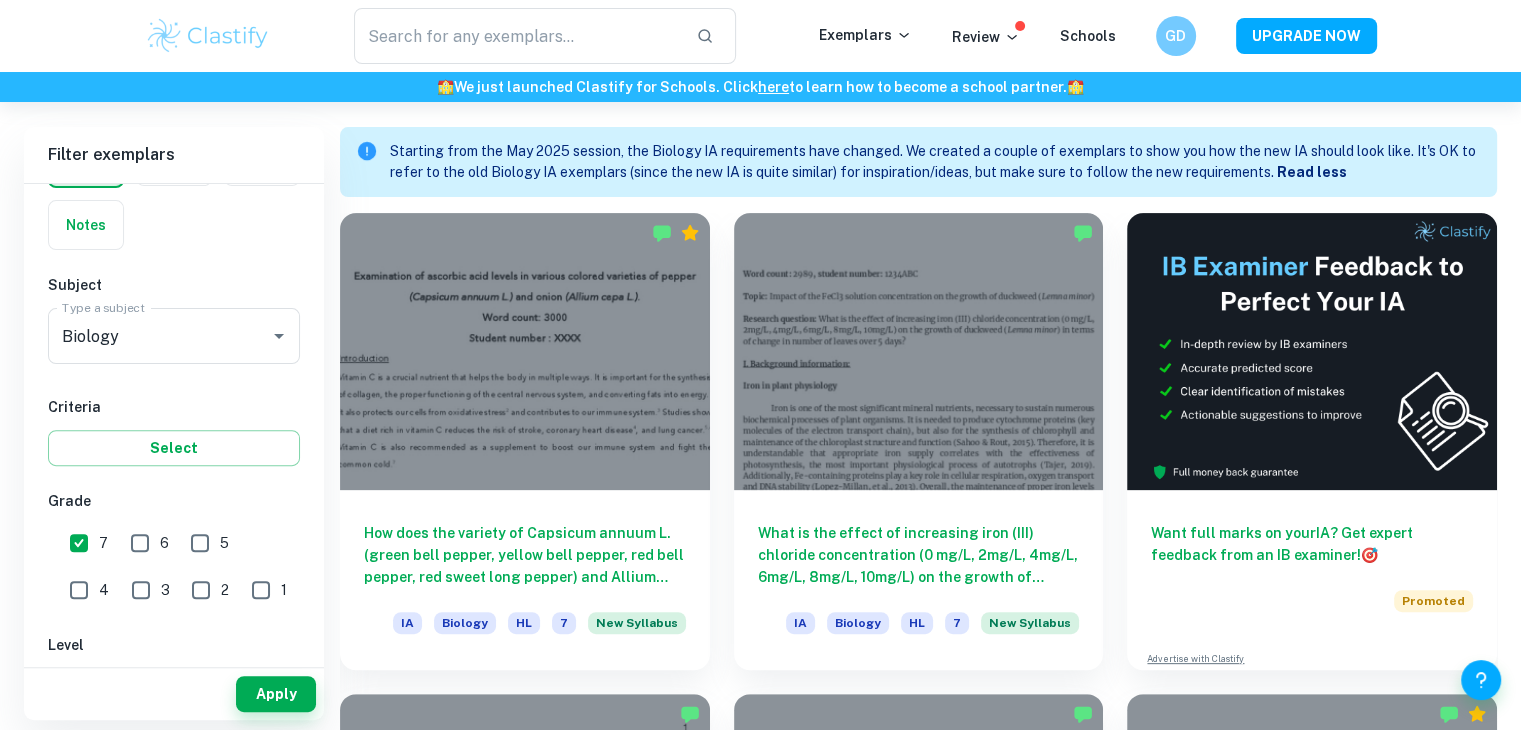 drag, startPoint x: 948, startPoint y: 544, endPoint x: 750, endPoint y: -87, distance: 661.33575 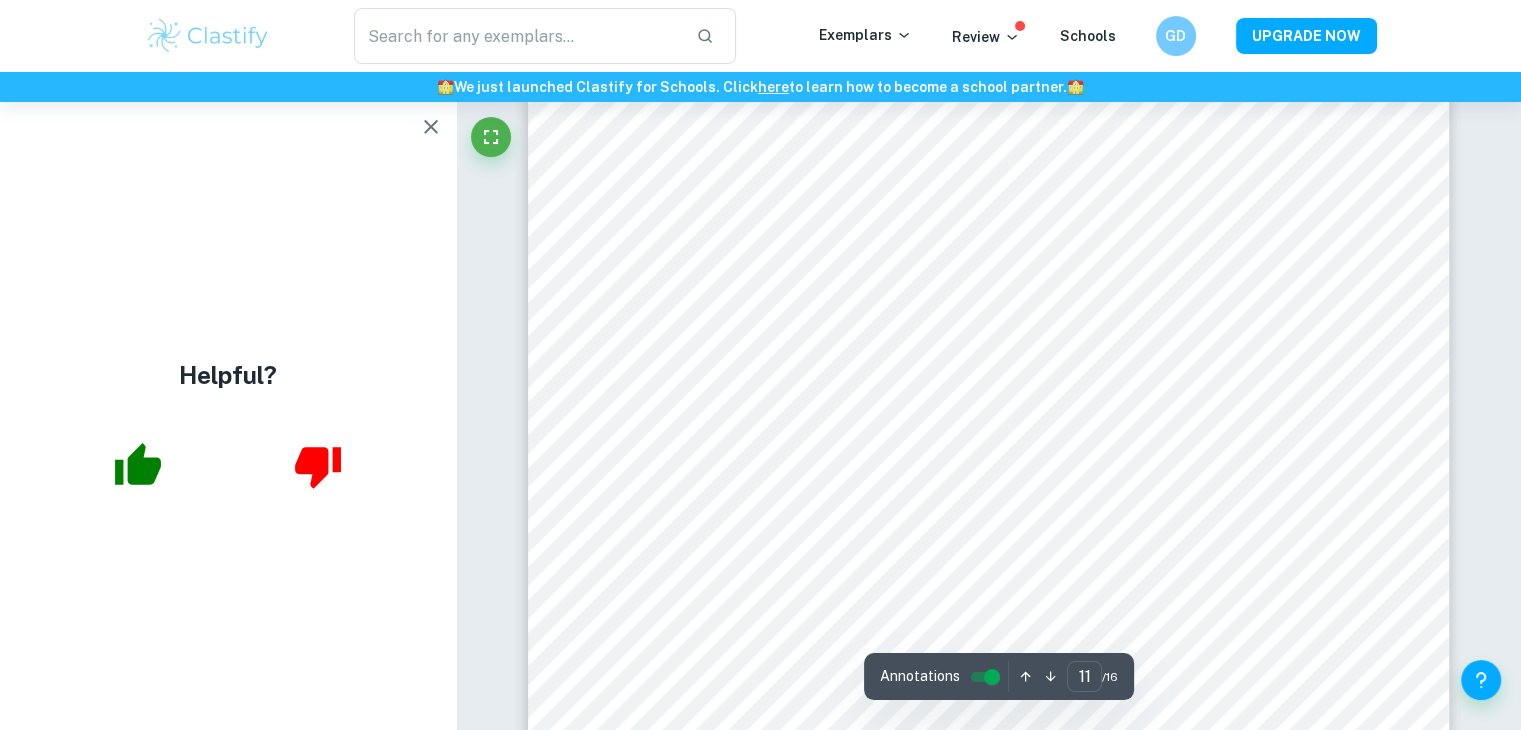 scroll, scrollTop: 14034, scrollLeft: 0, axis: vertical 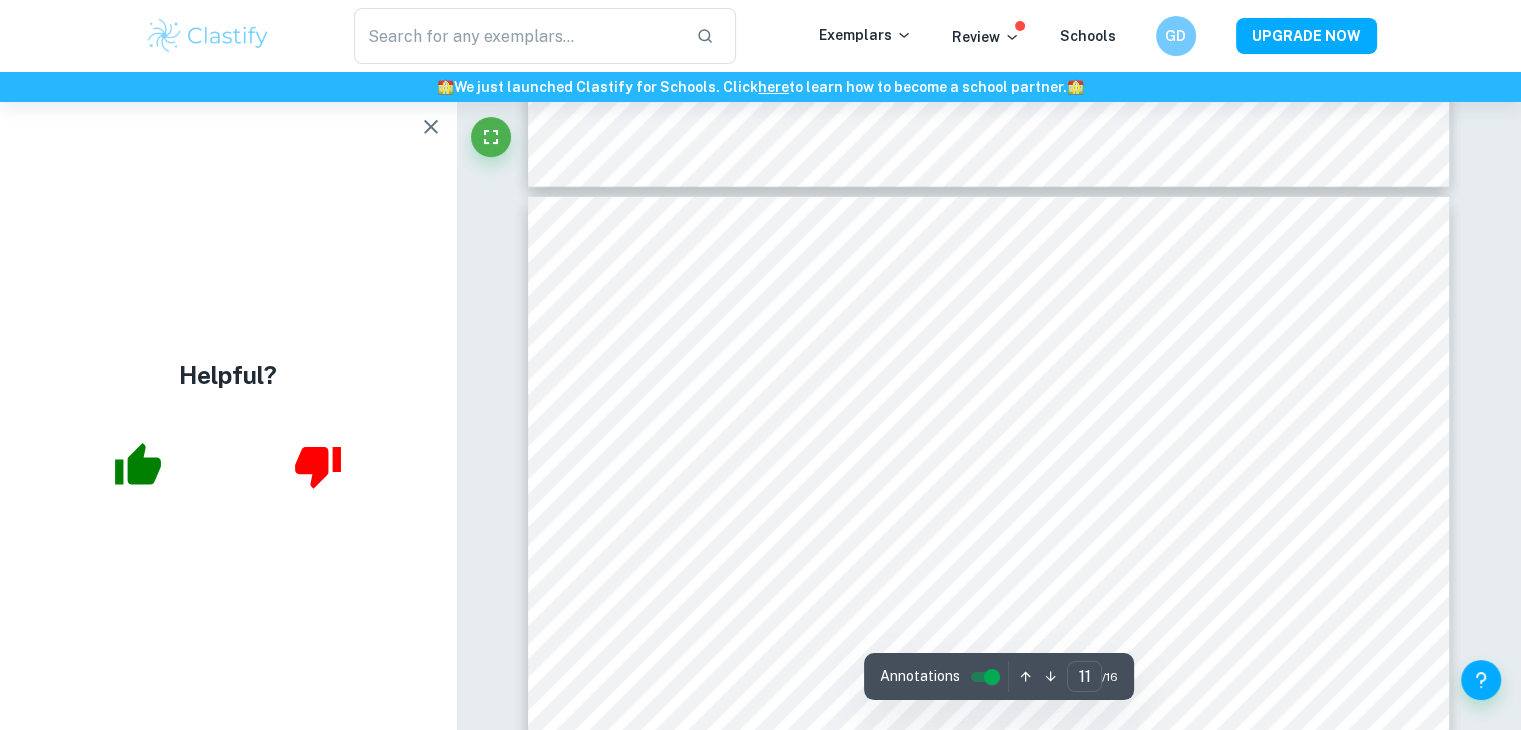 type on "10" 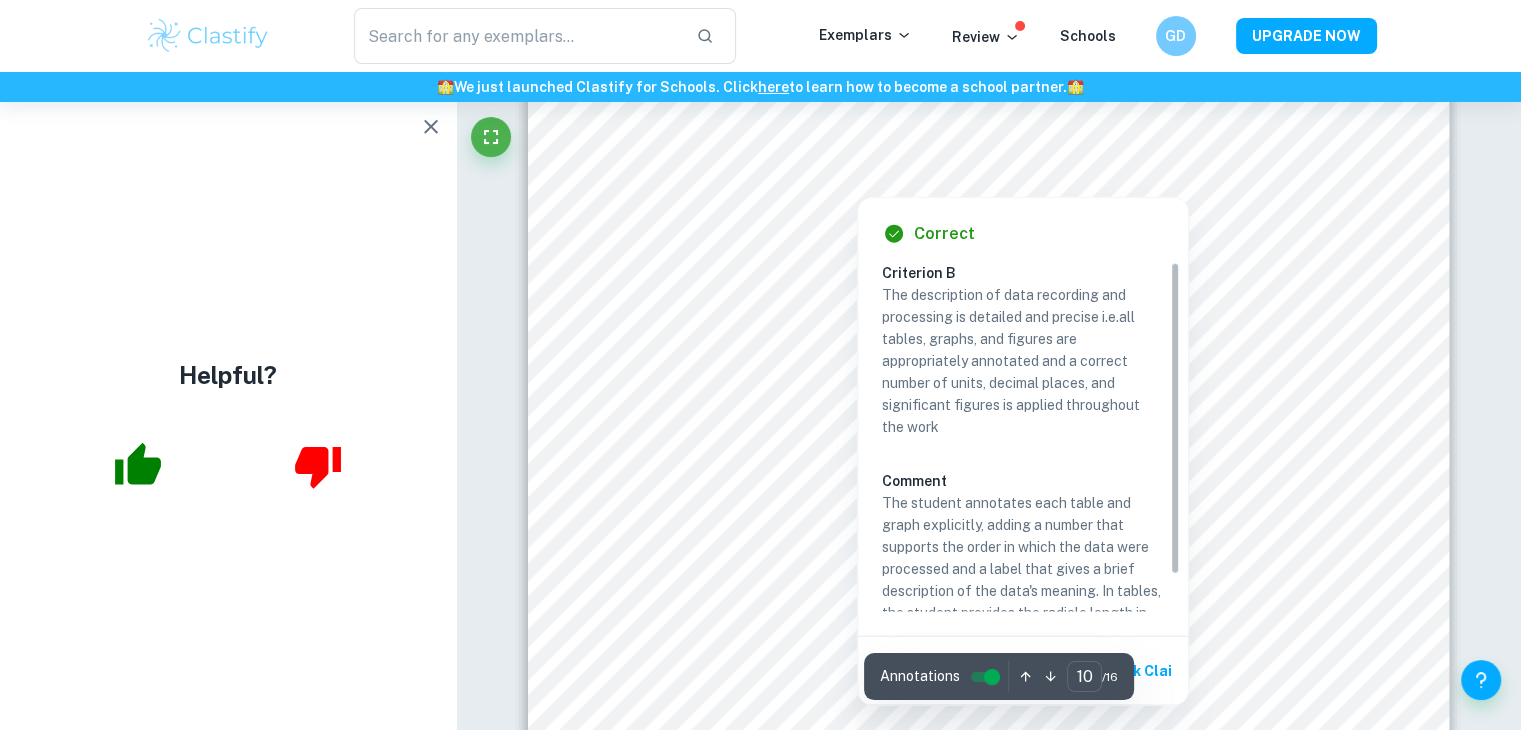 scroll, scrollTop: 12760, scrollLeft: 0, axis: vertical 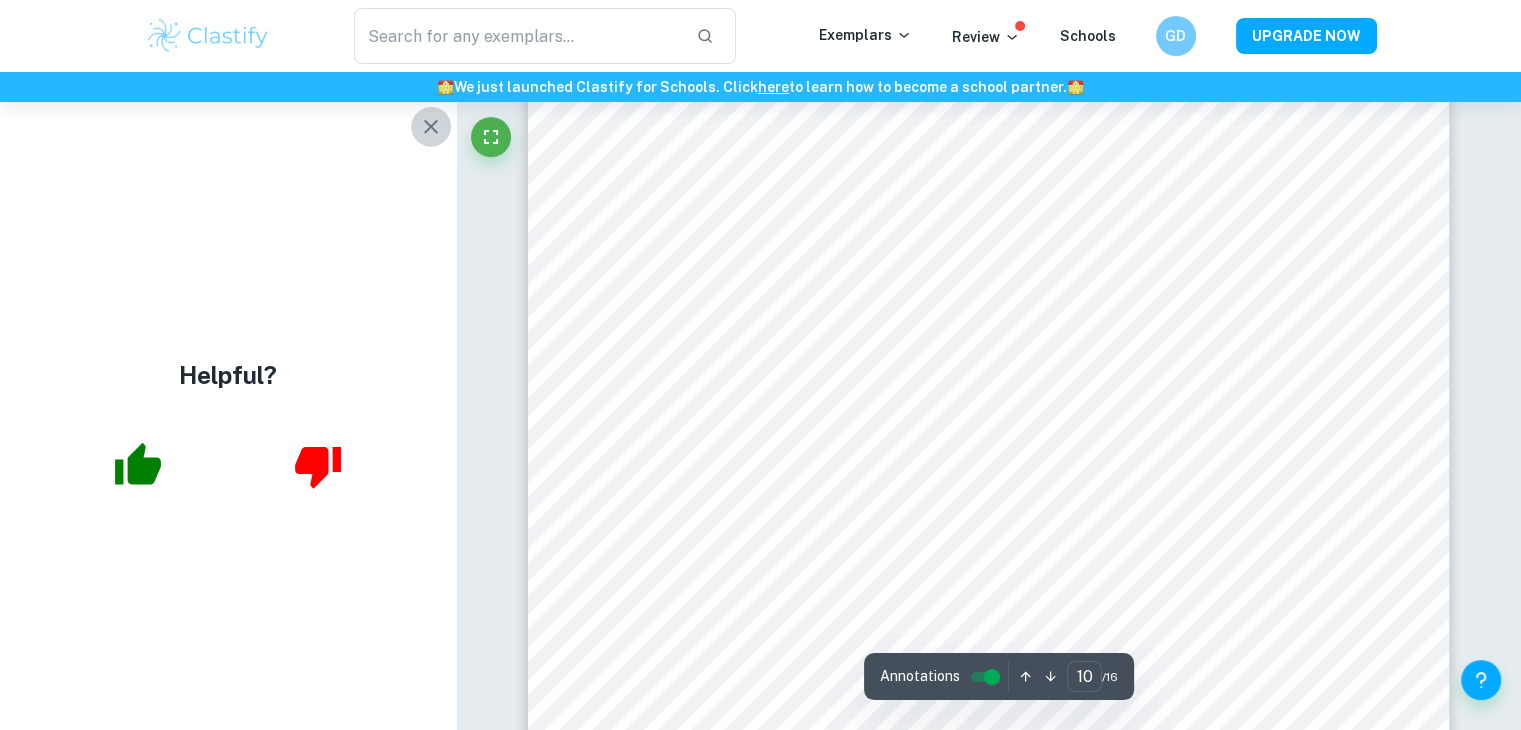 click at bounding box center [431, 127] 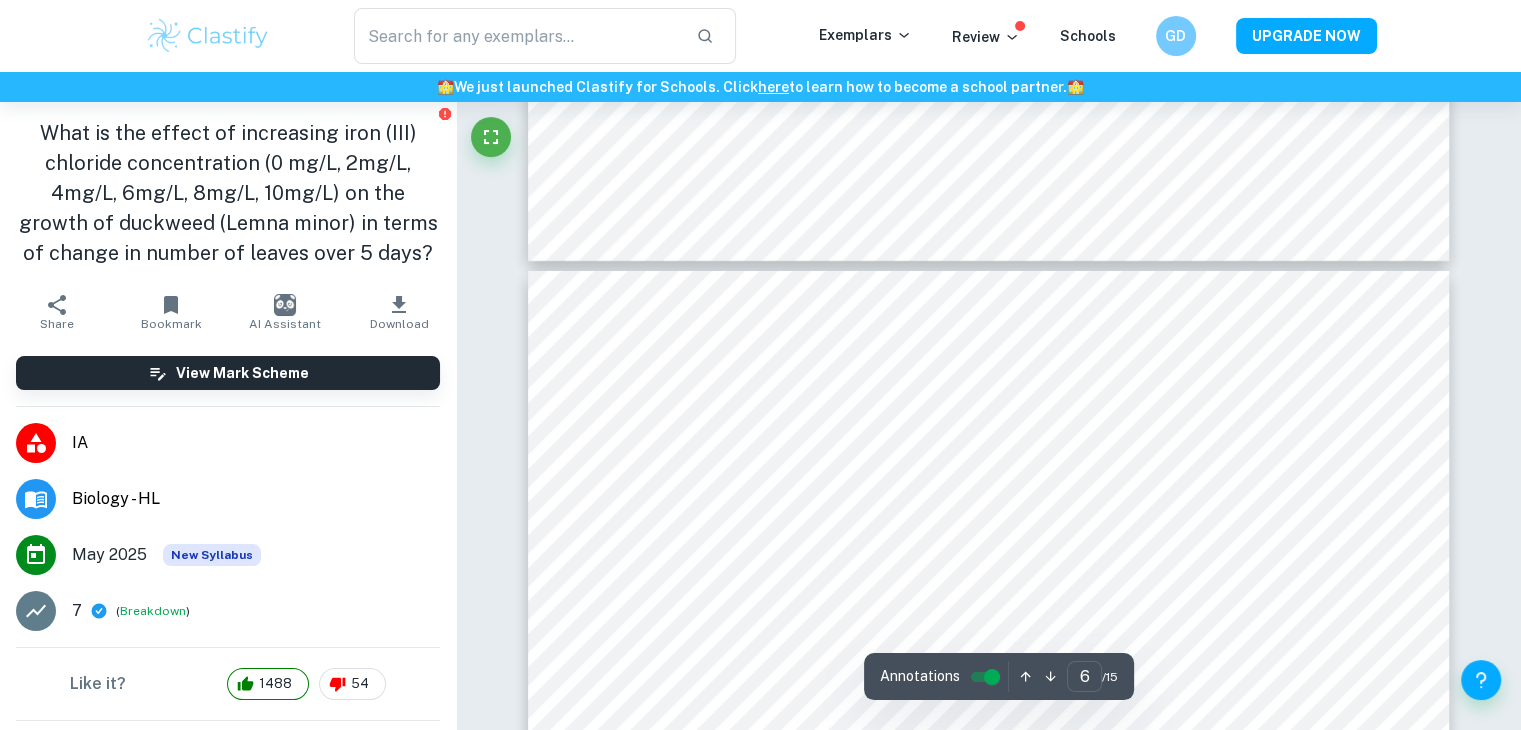 scroll, scrollTop: 6768, scrollLeft: 0, axis: vertical 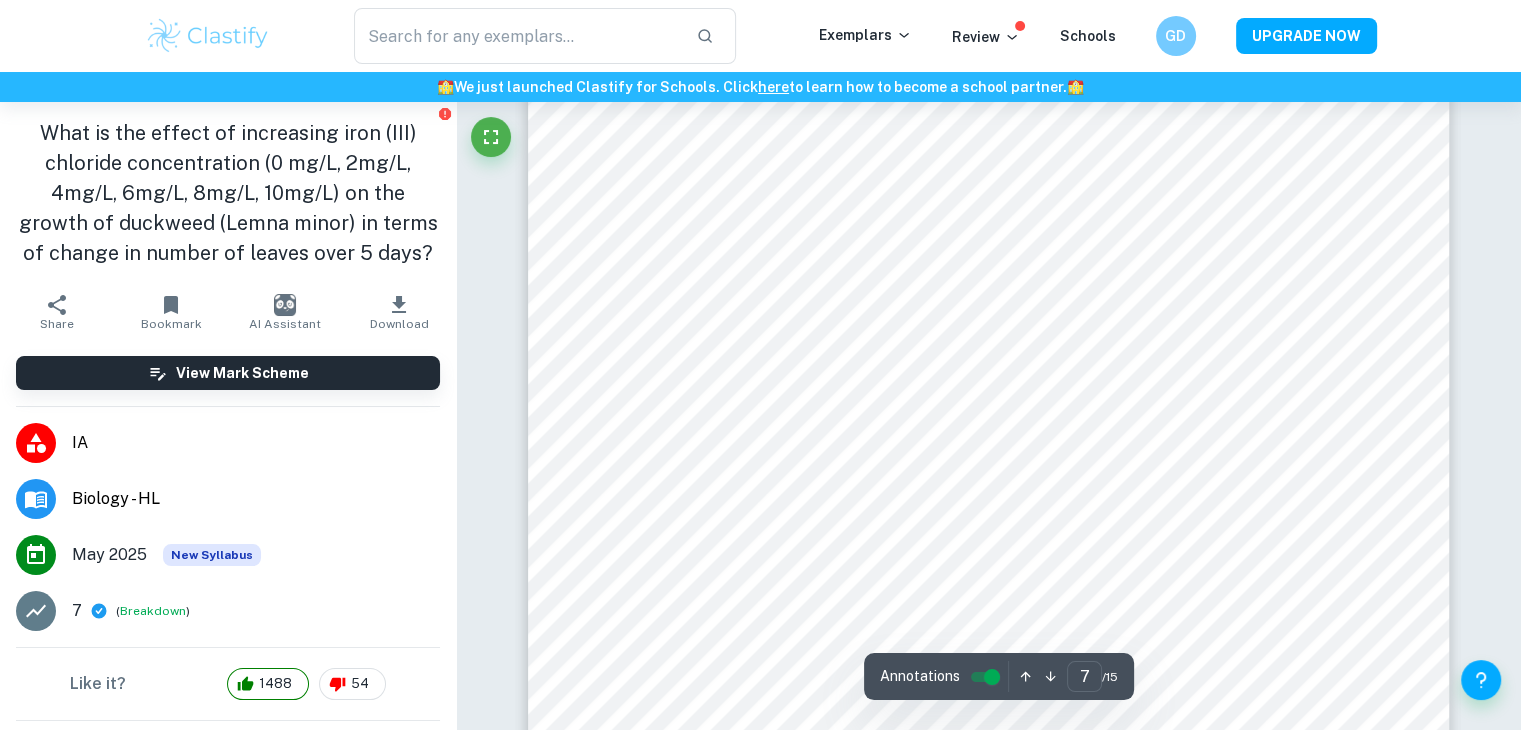 type on "8" 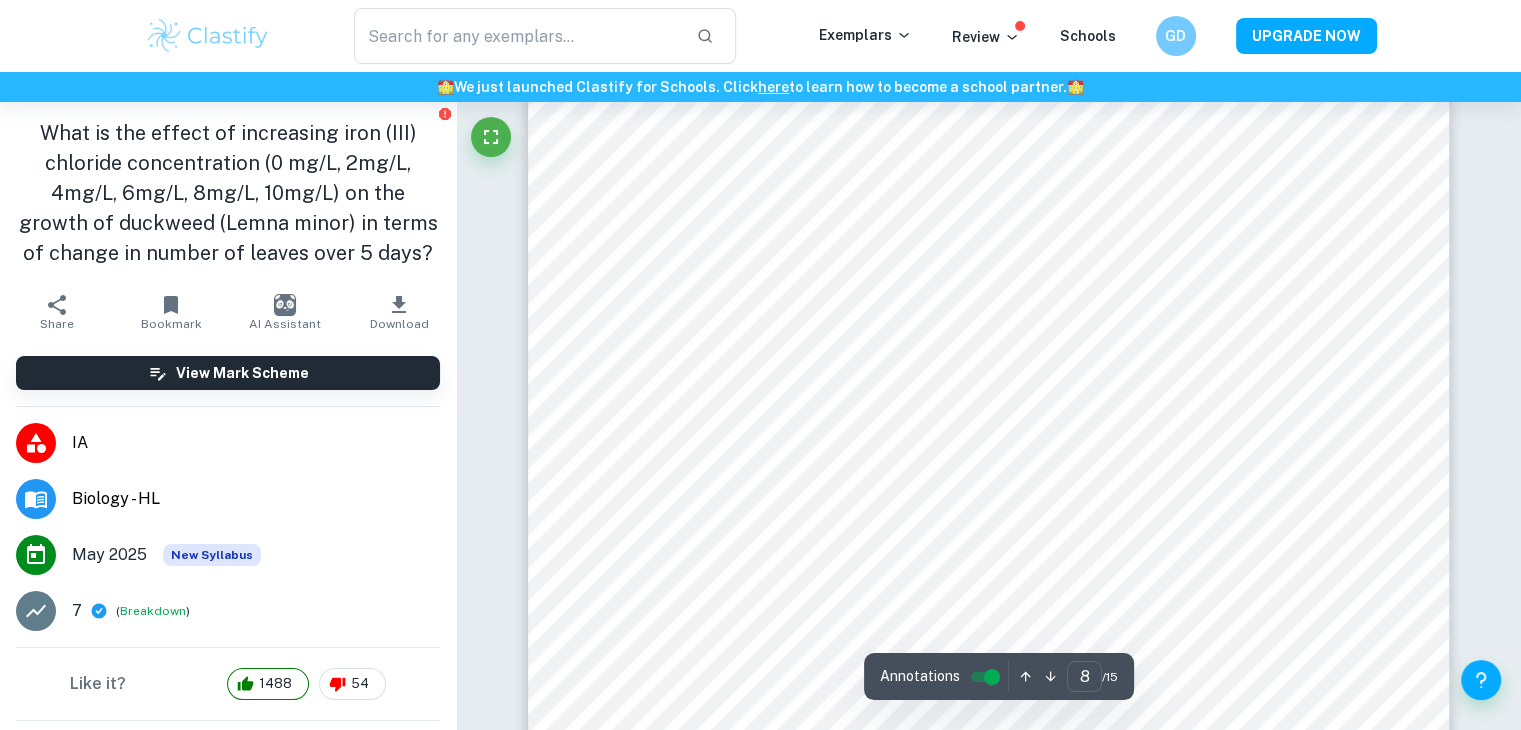 scroll, scrollTop: 9547, scrollLeft: 0, axis: vertical 